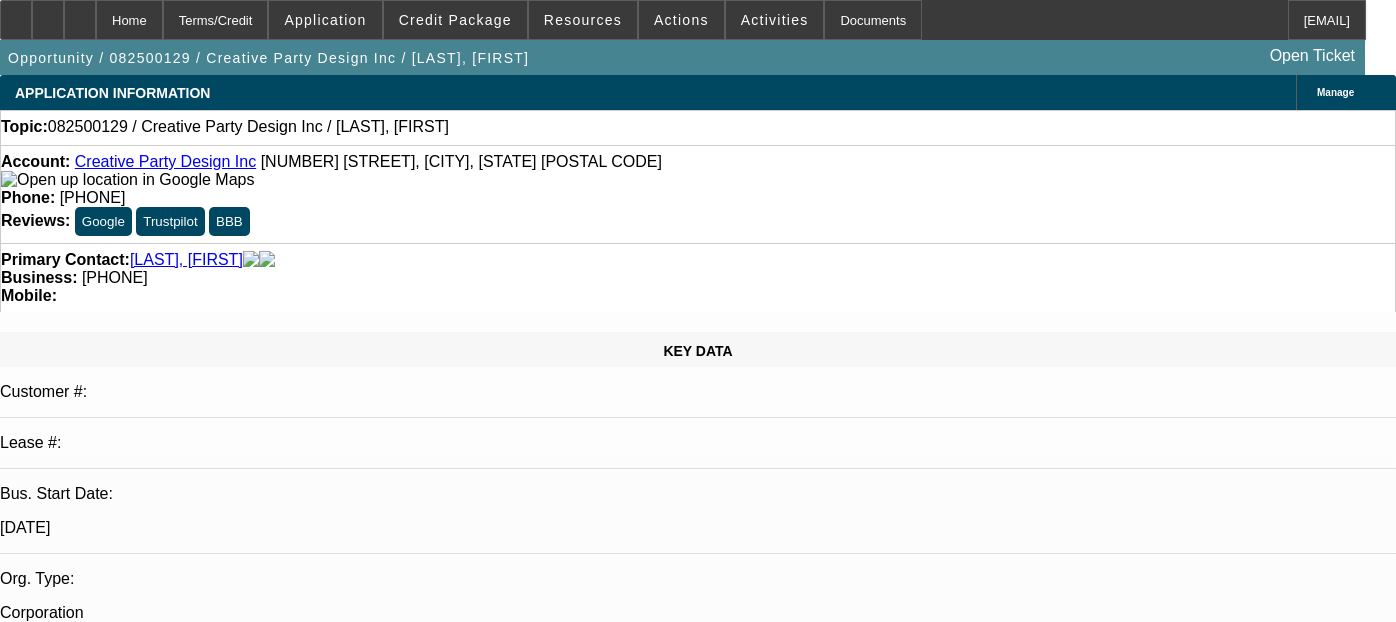 select on "0" 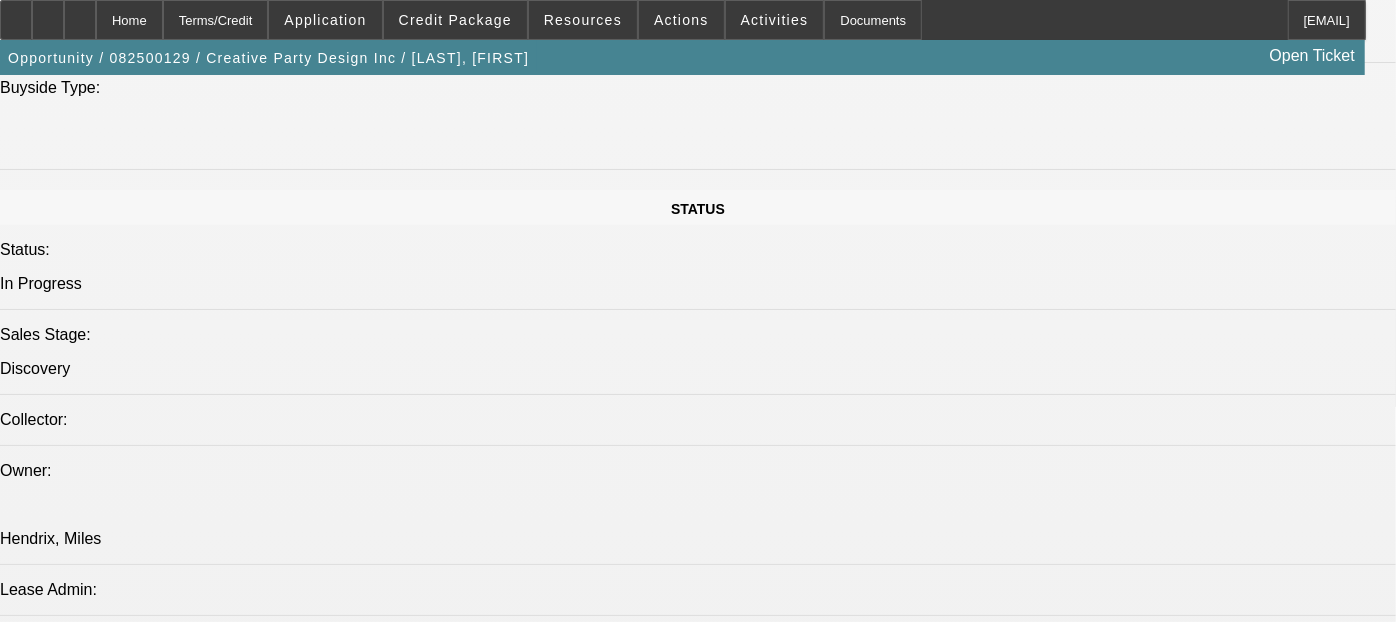 scroll, scrollTop: 225, scrollLeft: 0, axis: vertical 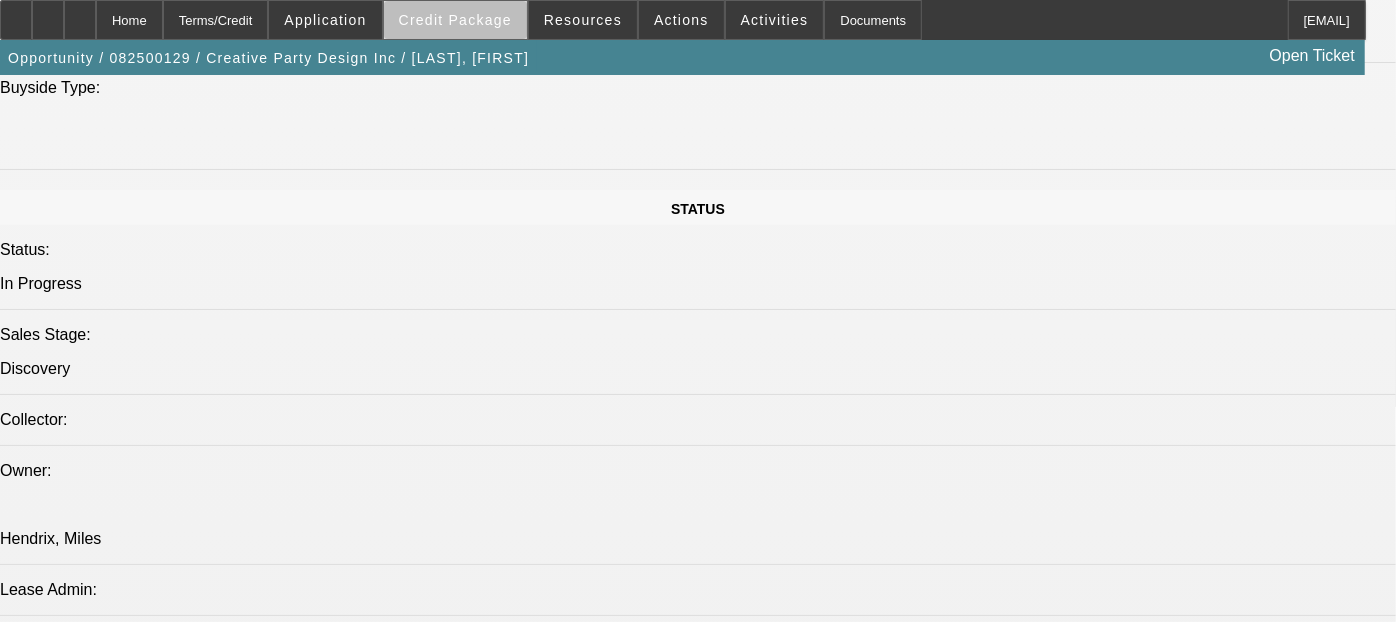 click on "Credit Package" at bounding box center [455, 20] 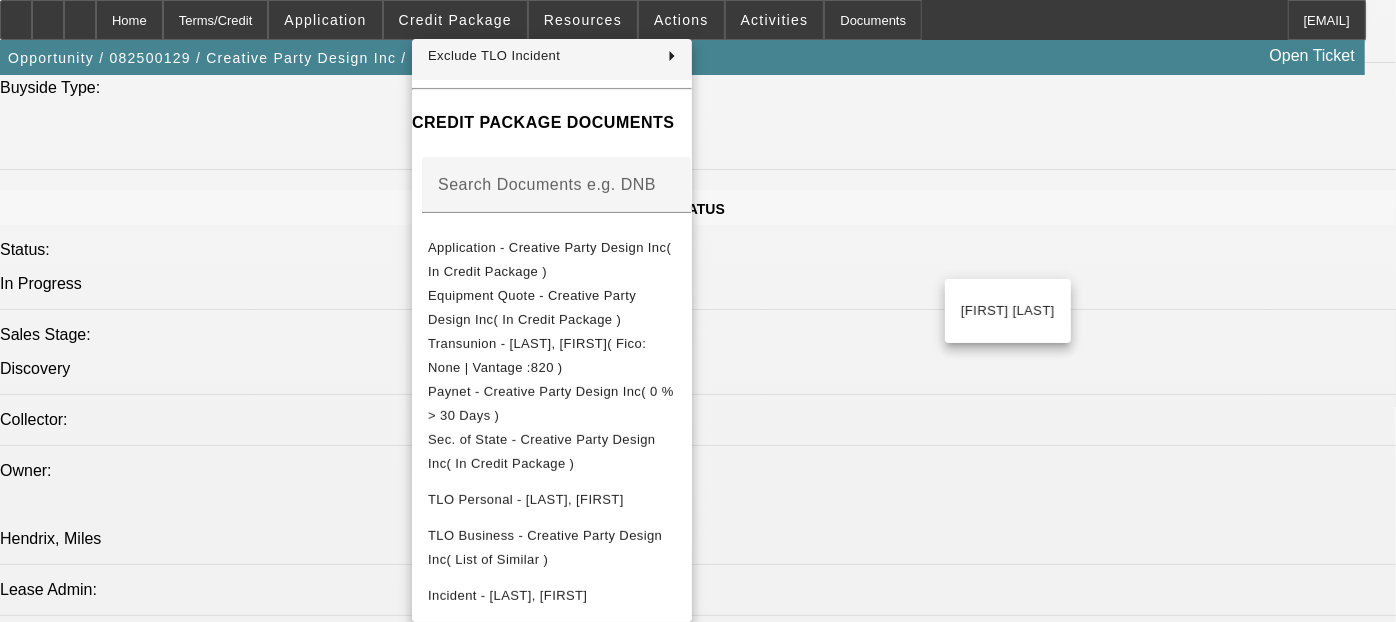 scroll, scrollTop: 310, scrollLeft: 0, axis: vertical 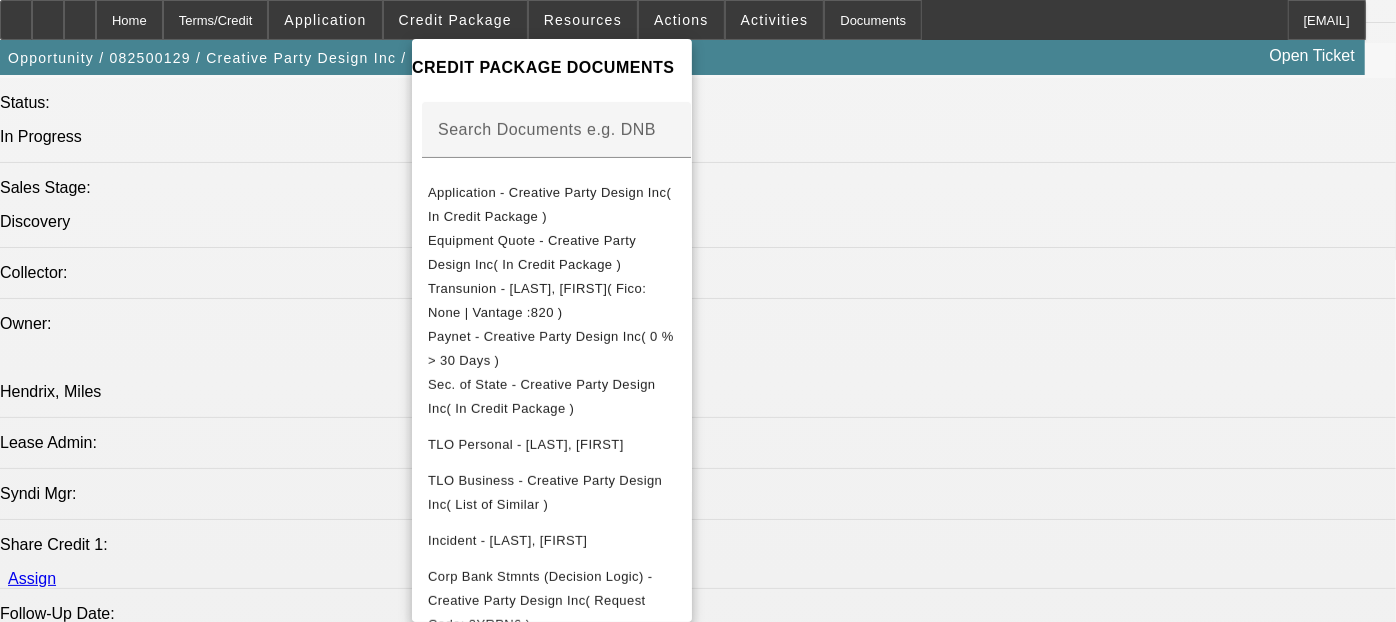 click at bounding box center (698, 311) 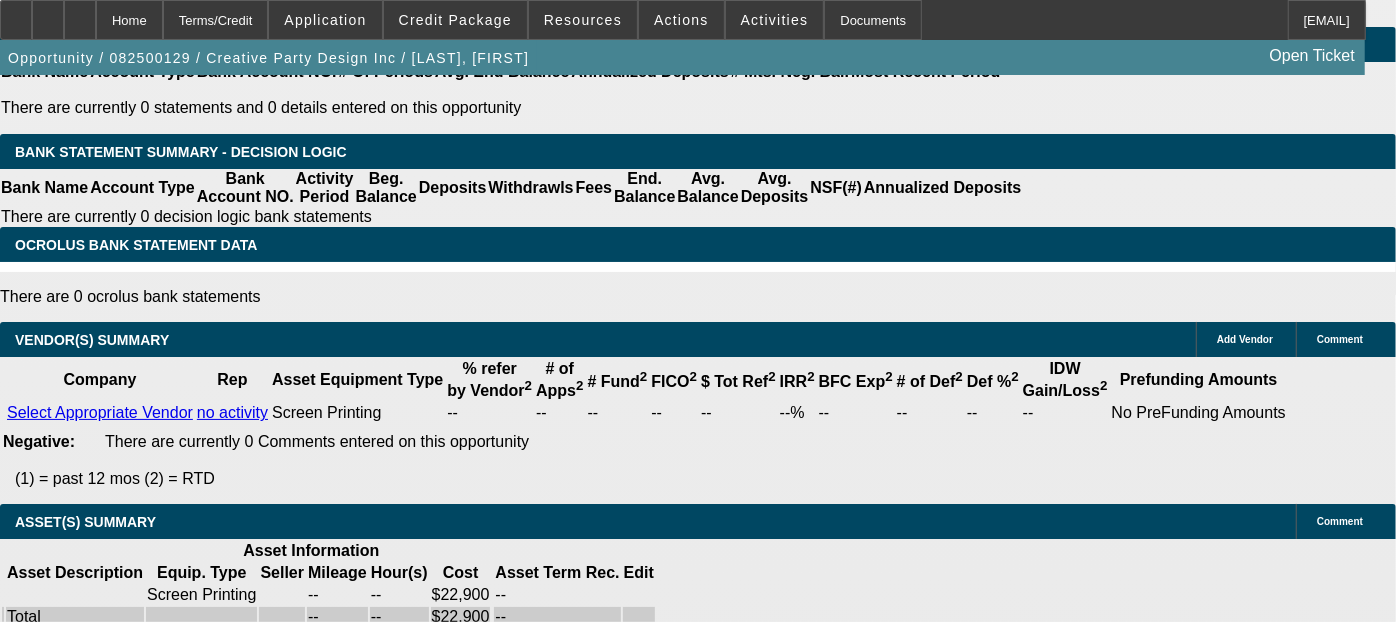 scroll, scrollTop: 3420, scrollLeft: 0, axis: vertical 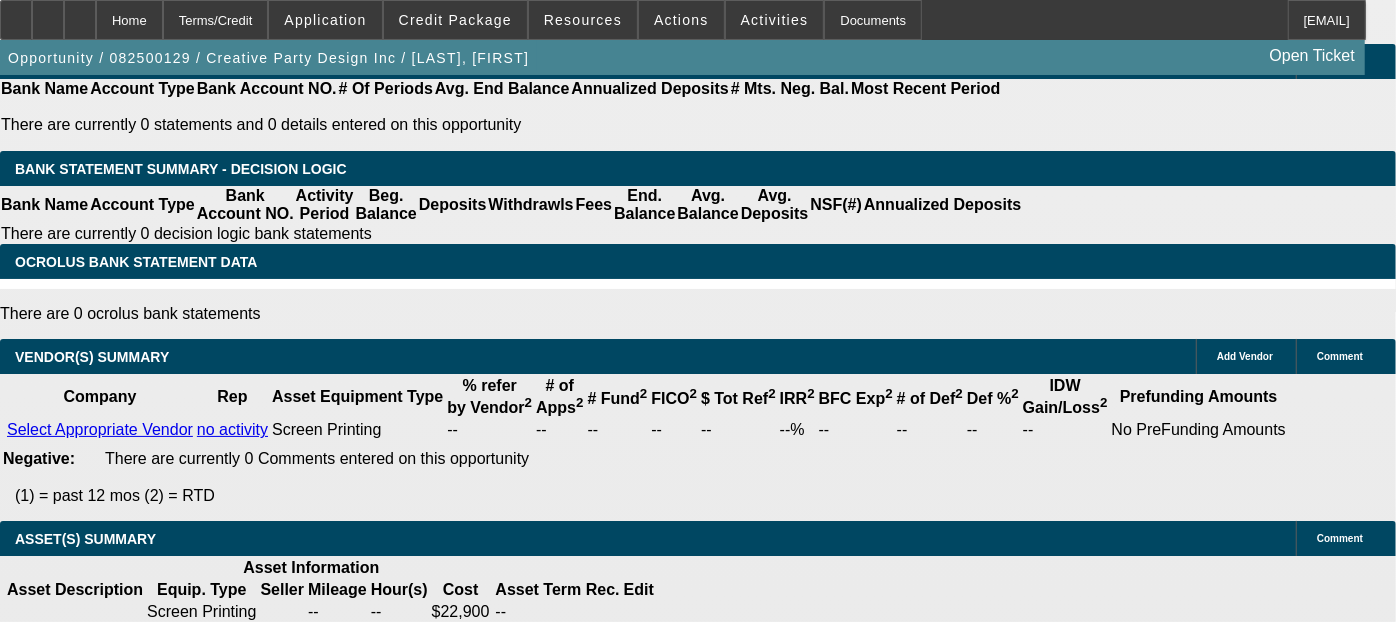 click on "$0.00" 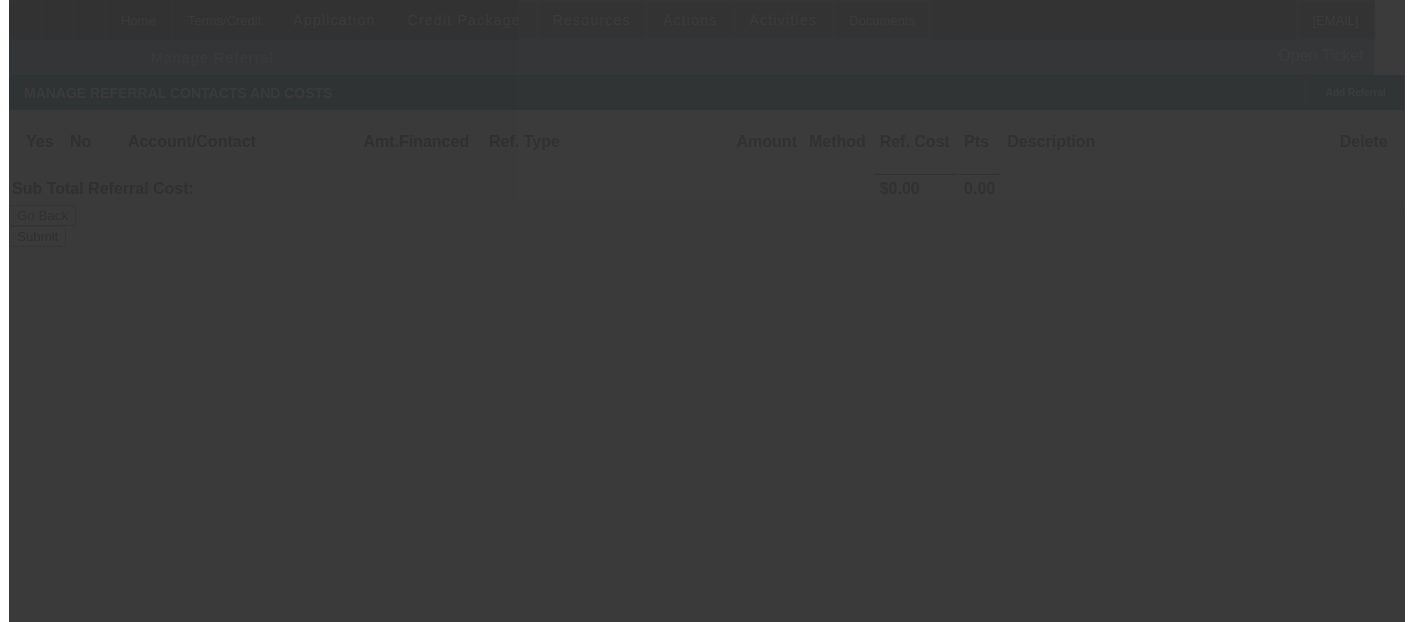 scroll, scrollTop: 0, scrollLeft: 0, axis: both 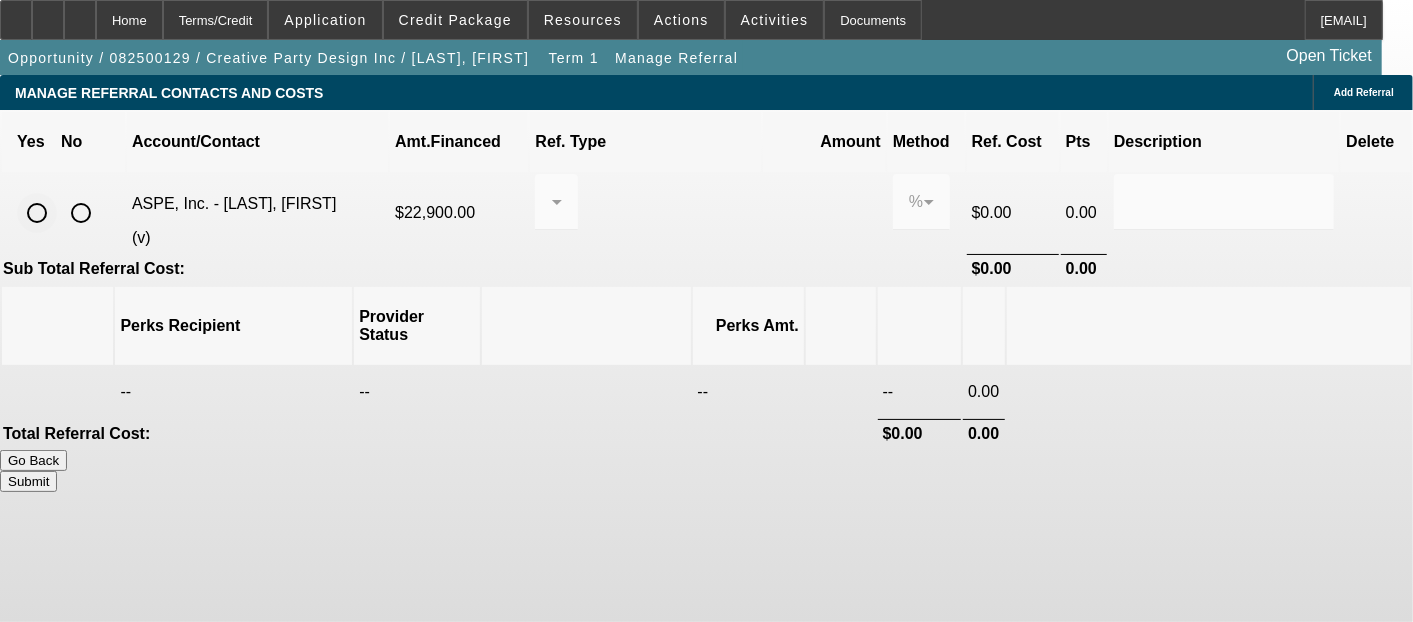 click at bounding box center [37, 213] 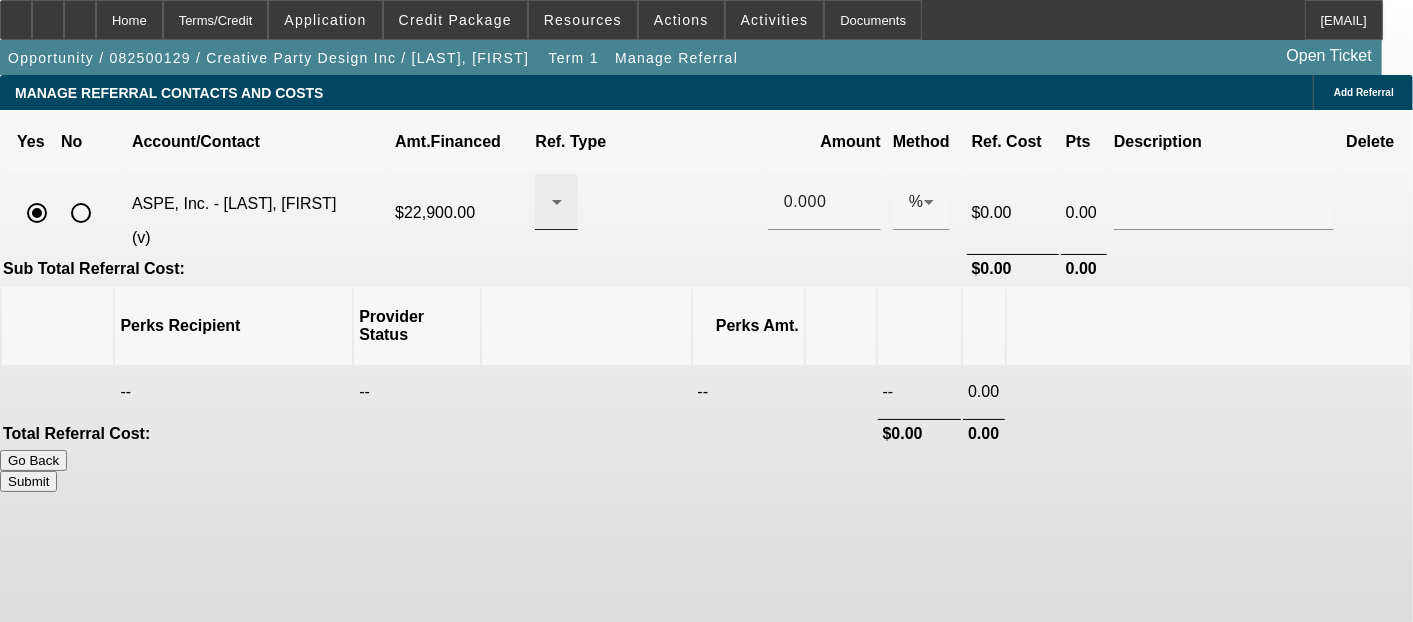 click 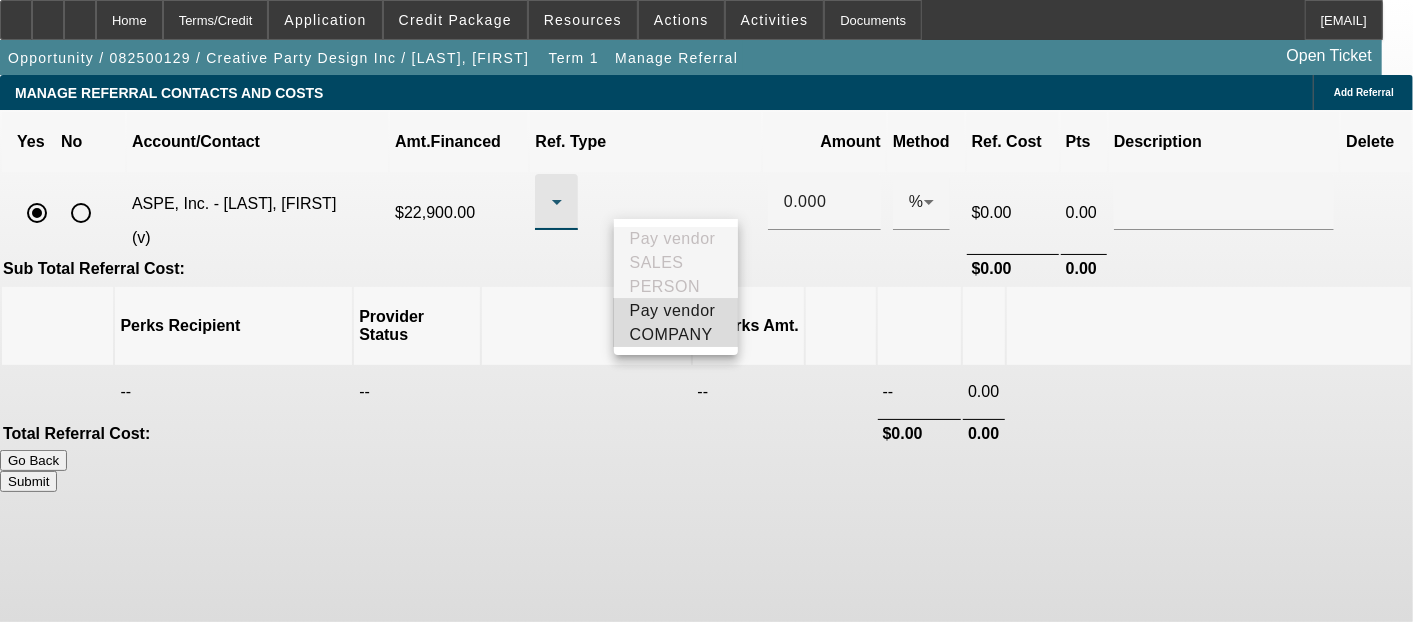 click on "Pay vendor COMPANY" at bounding box center (676, 323) 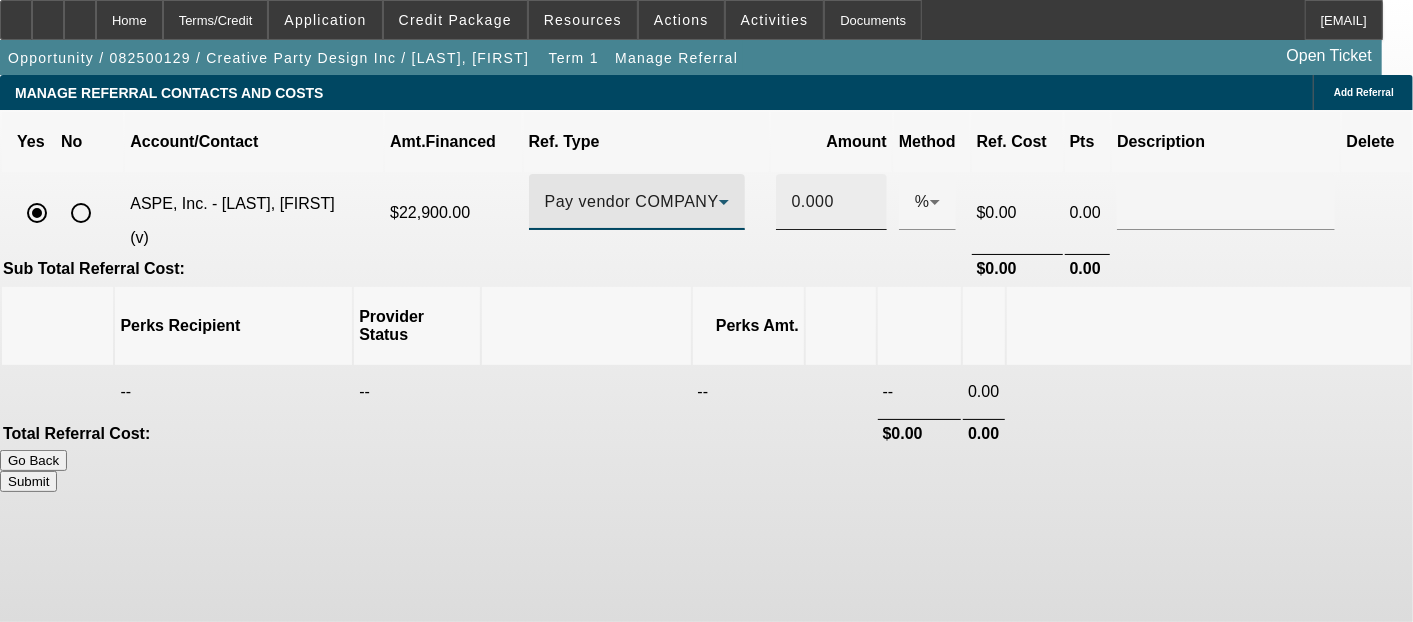 click on "0.000" 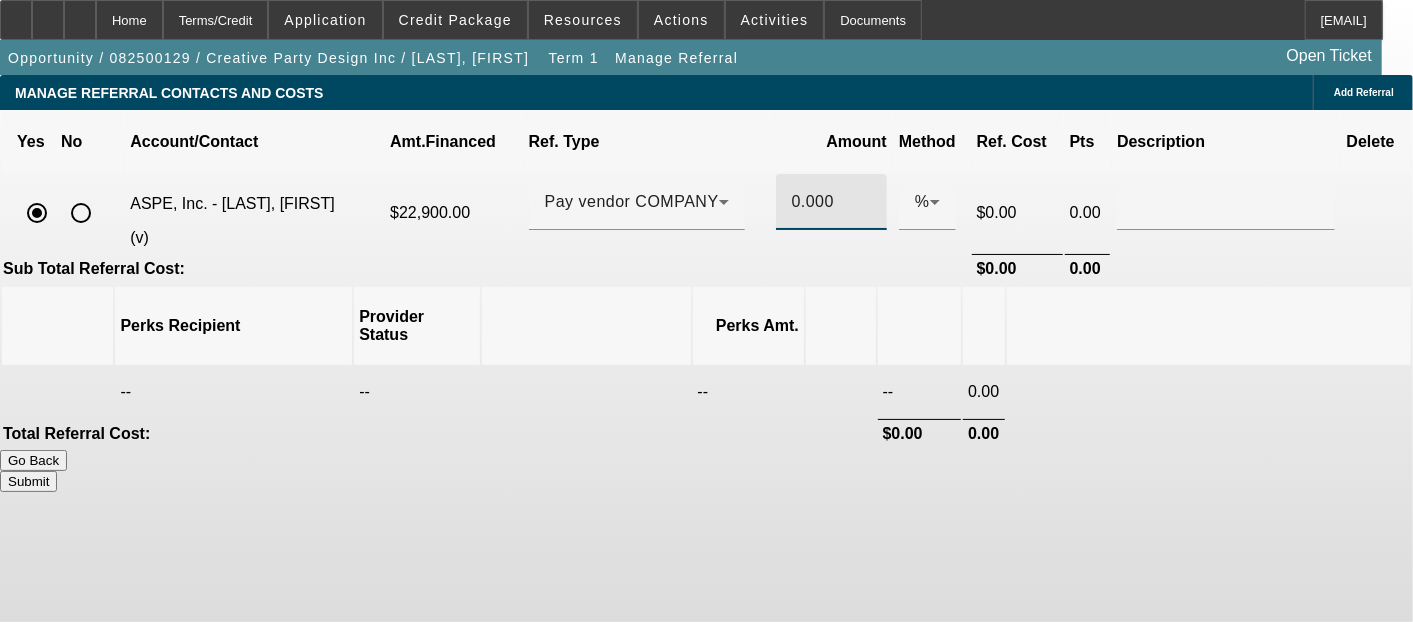 scroll, scrollTop: 0, scrollLeft: 0, axis: both 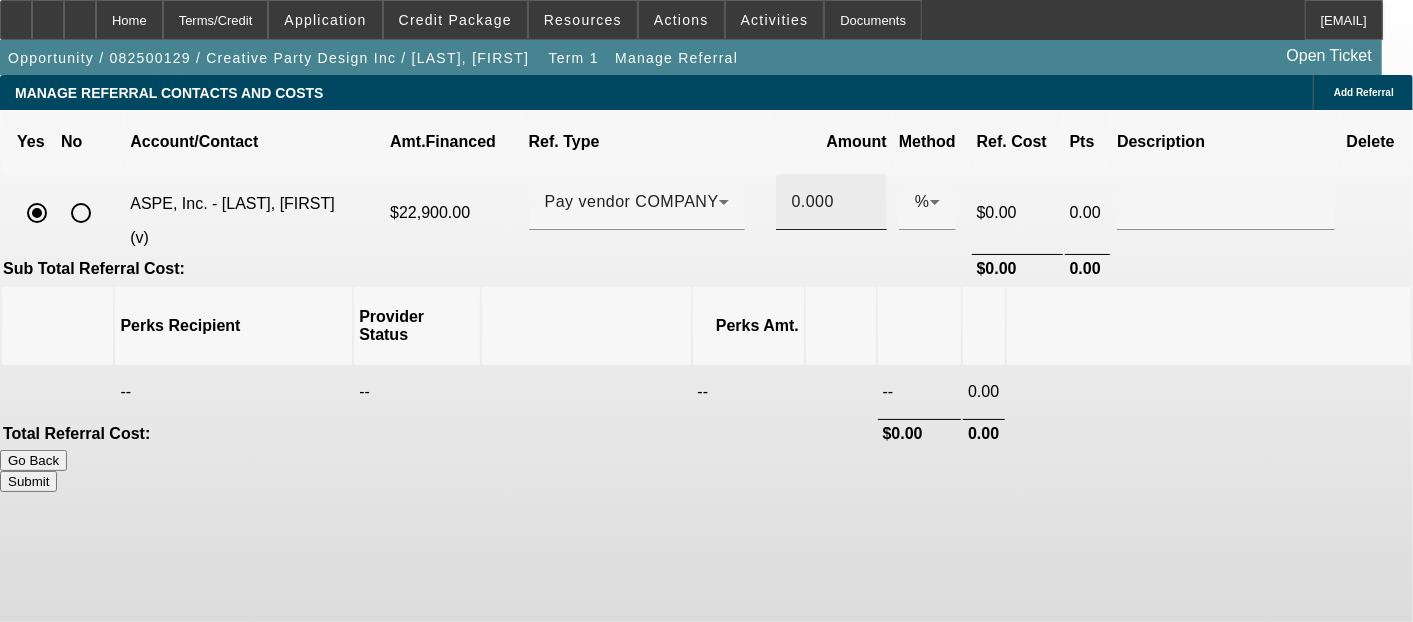 drag, startPoint x: 795, startPoint y: 190, endPoint x: 809, endPoint y: 188, distance: 14.142136 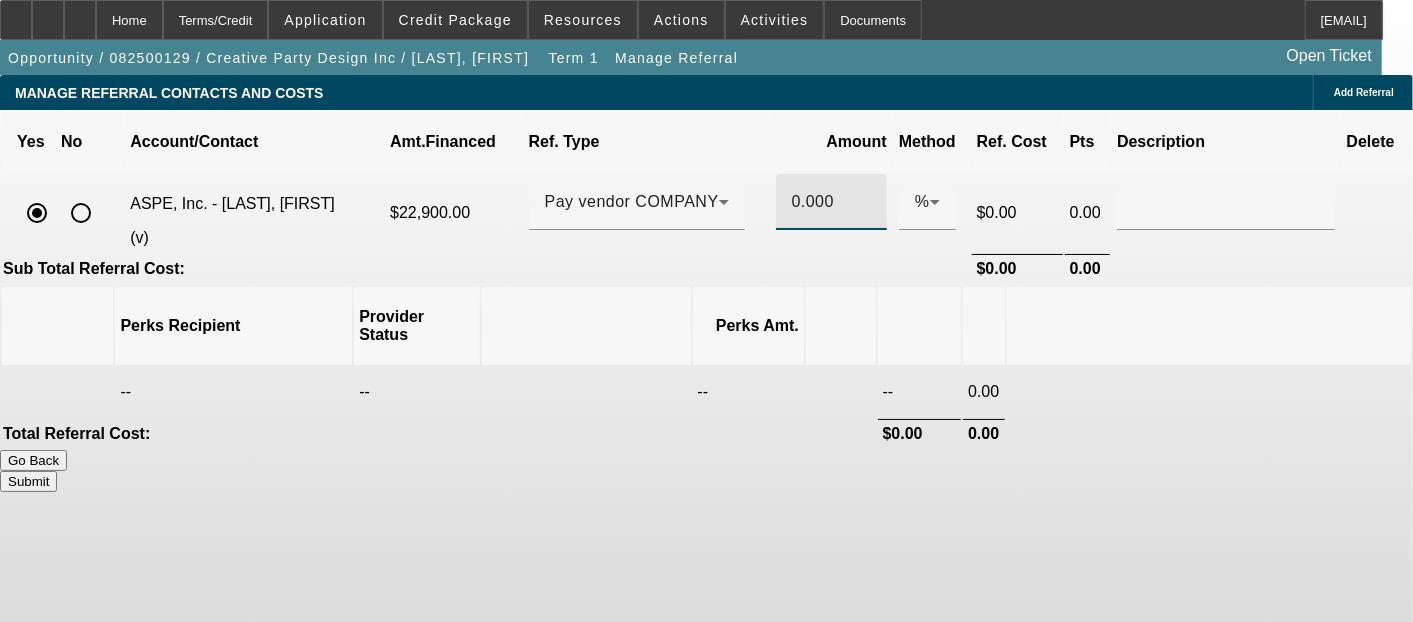 click on "0.000" at bounding box center [831, 202] 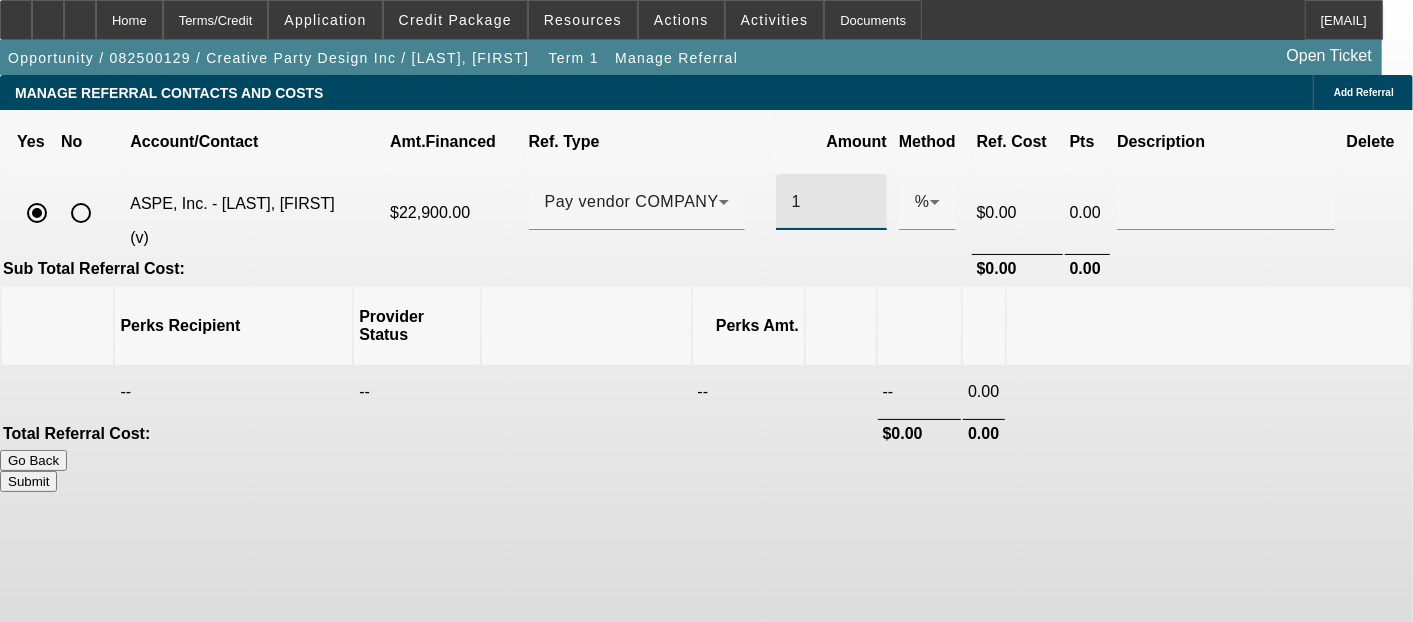 scroll, scrollTop: 0, scrollLeft: 0, axis: both 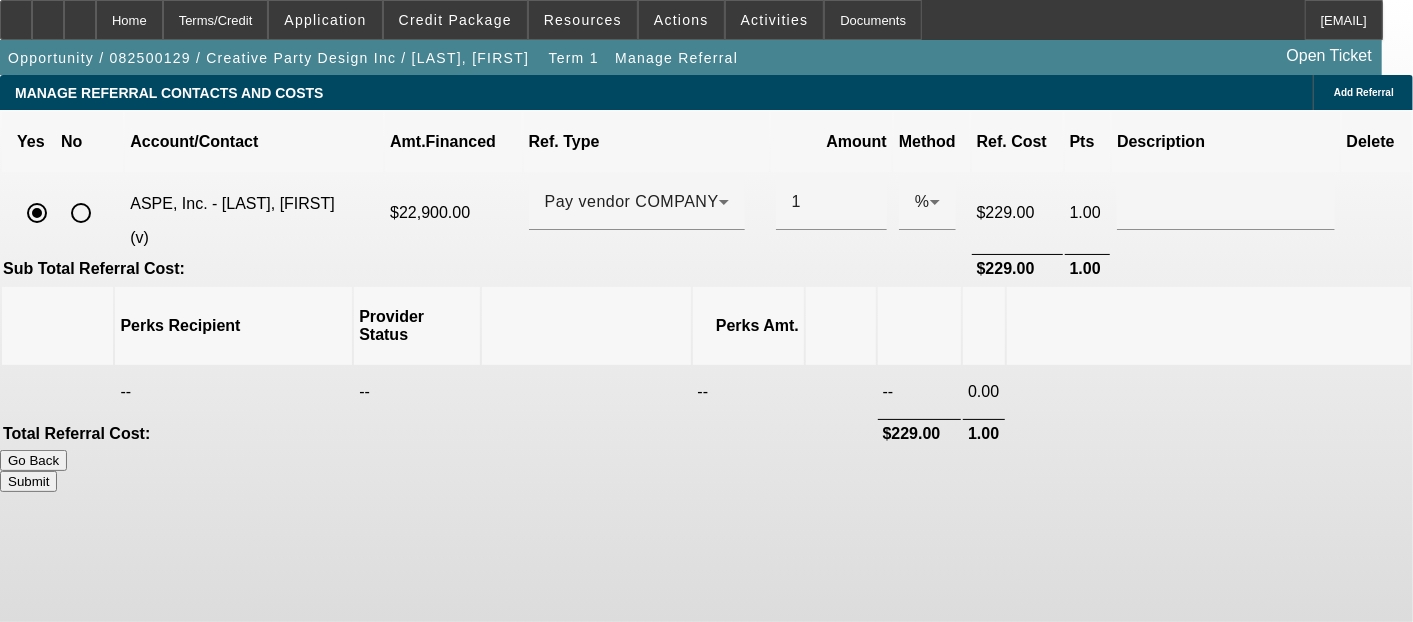 click on "Submit" at bounding box center (28, 481) 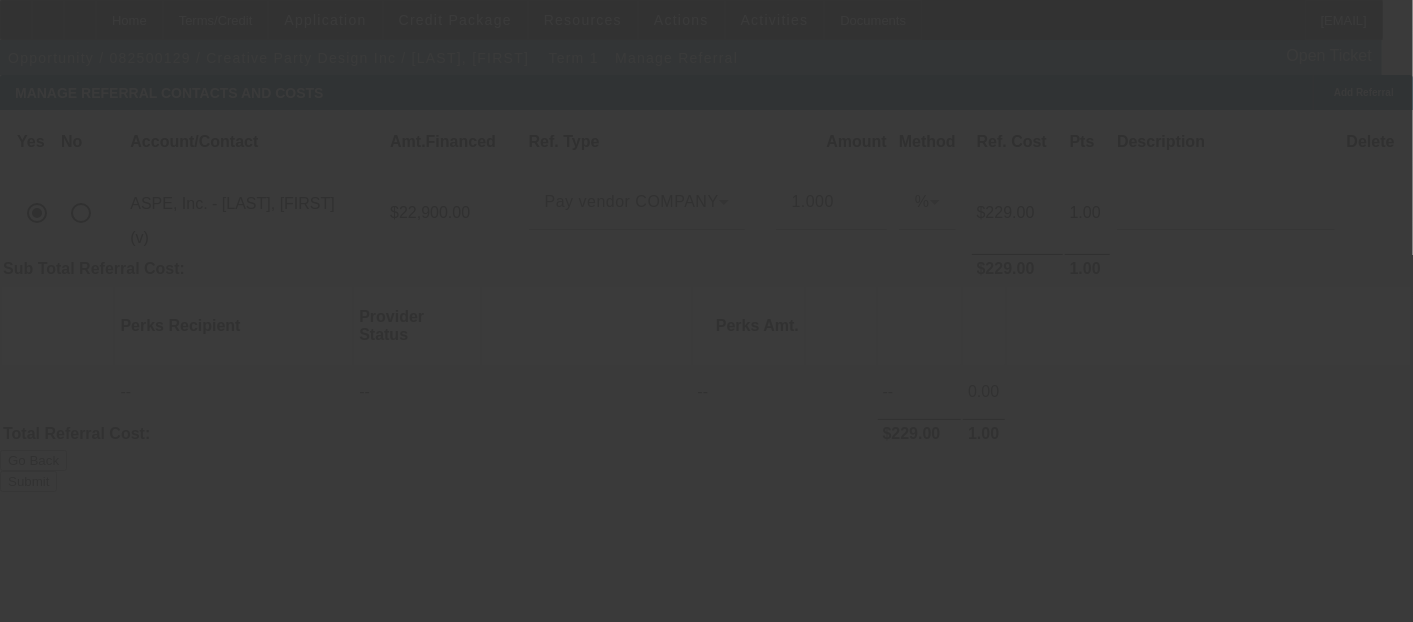 click 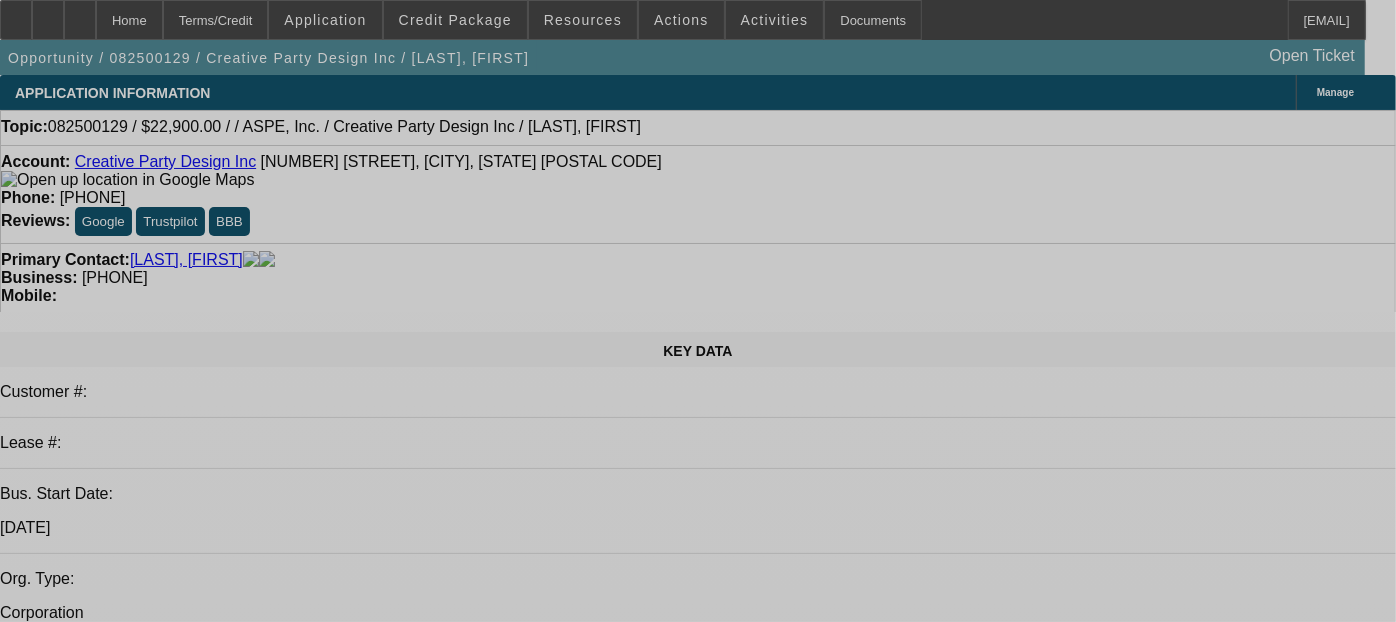 select on "0" 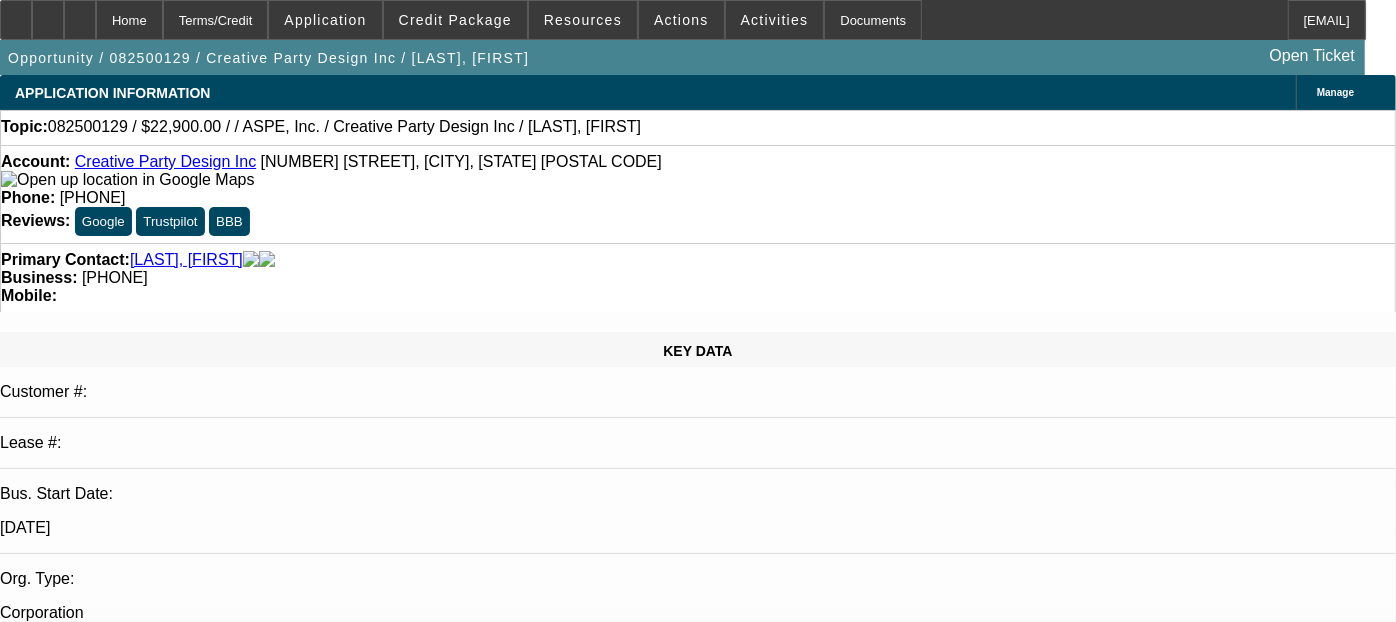 click on "Assign" at bounding box center [32, 2806] 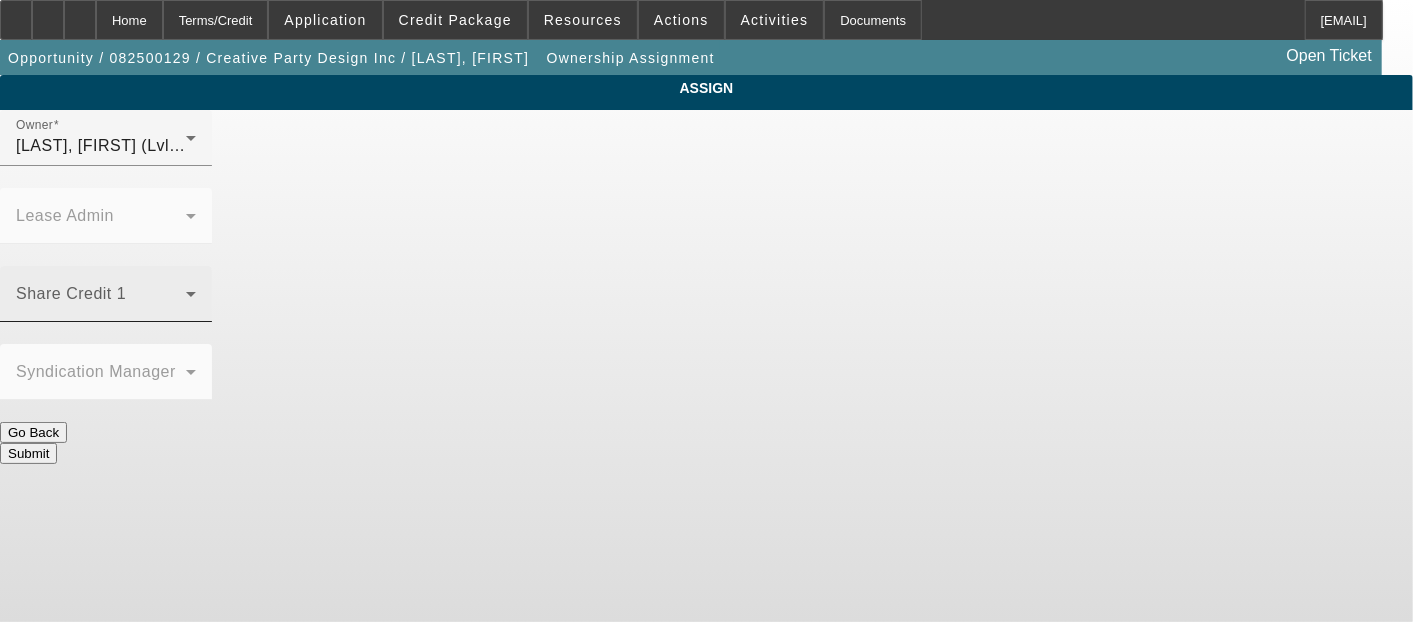 click on "Share Credit 1" at bounding box center [71, 293] 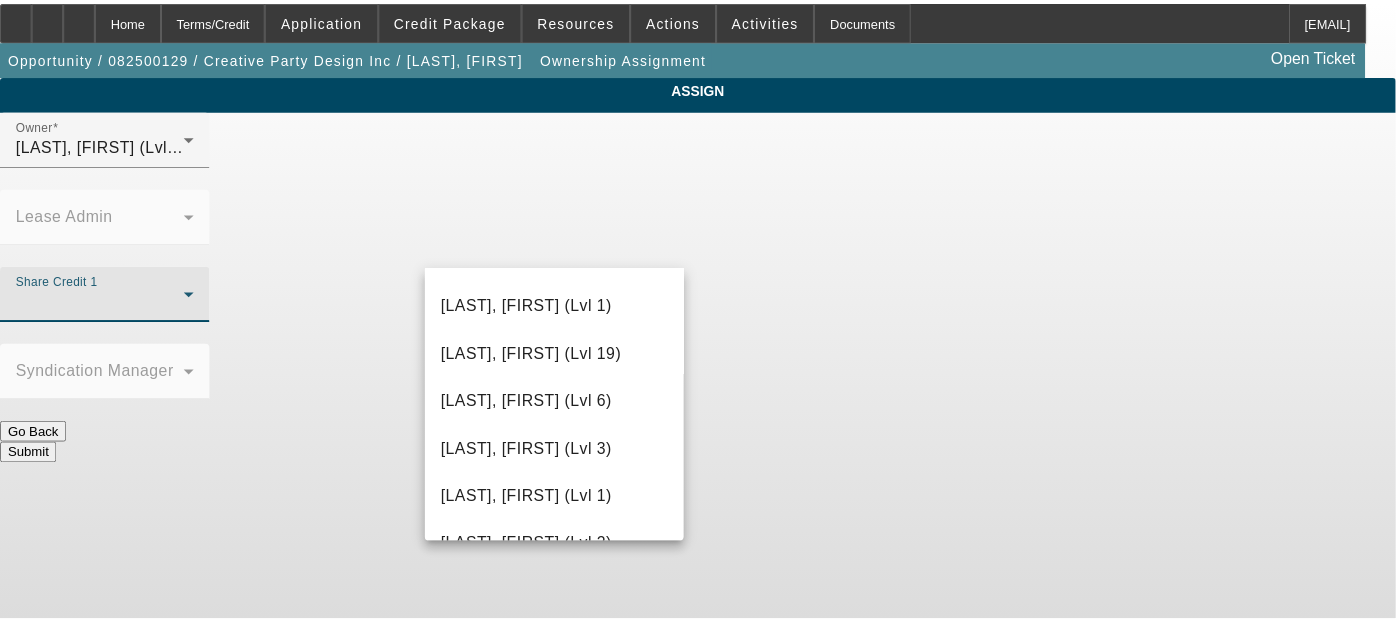scroll, scrollTop: 675, scrollLeft: 0, axis: vertical 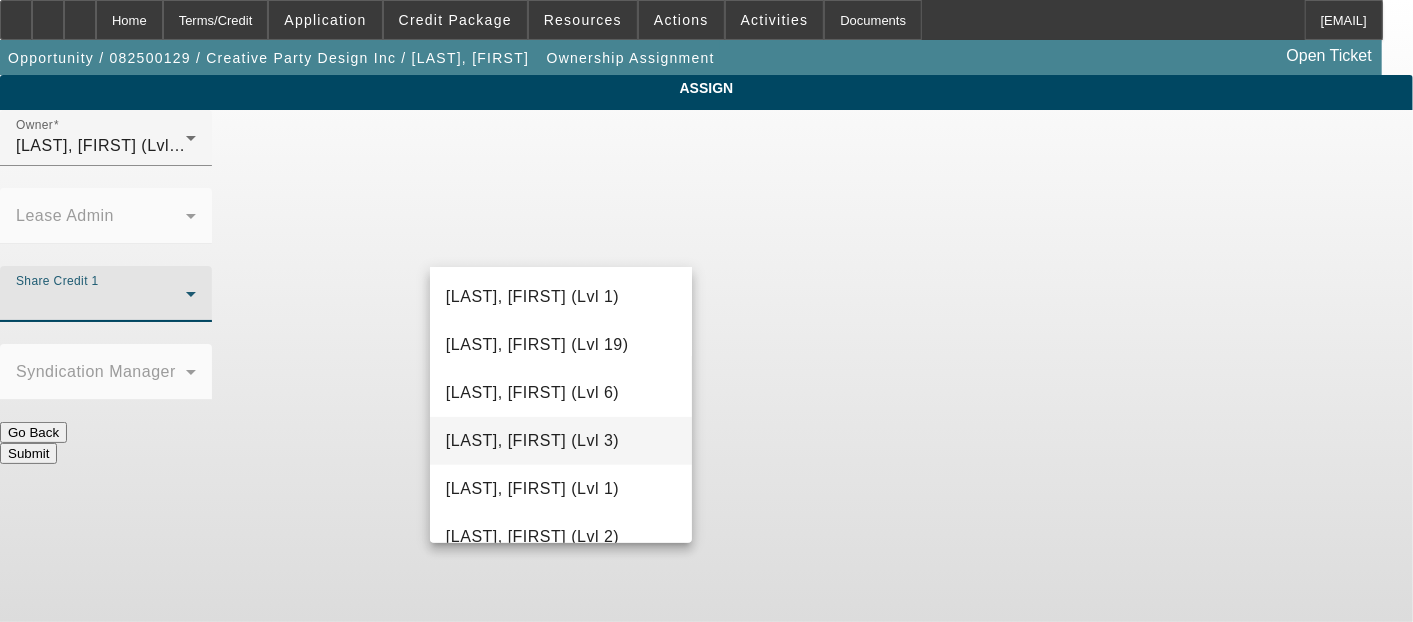 click on "[LAST], [FIRST] (Lvl 3)" at bounding box center (532, 441) 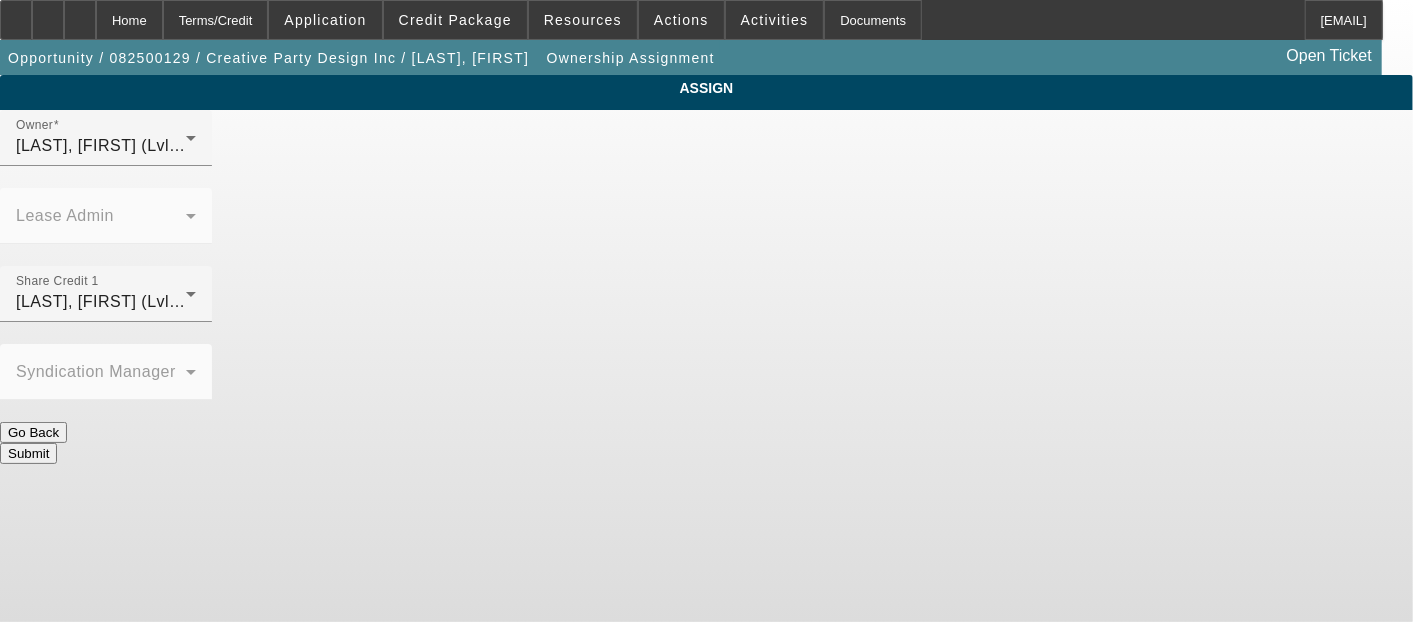 click on "Submit" 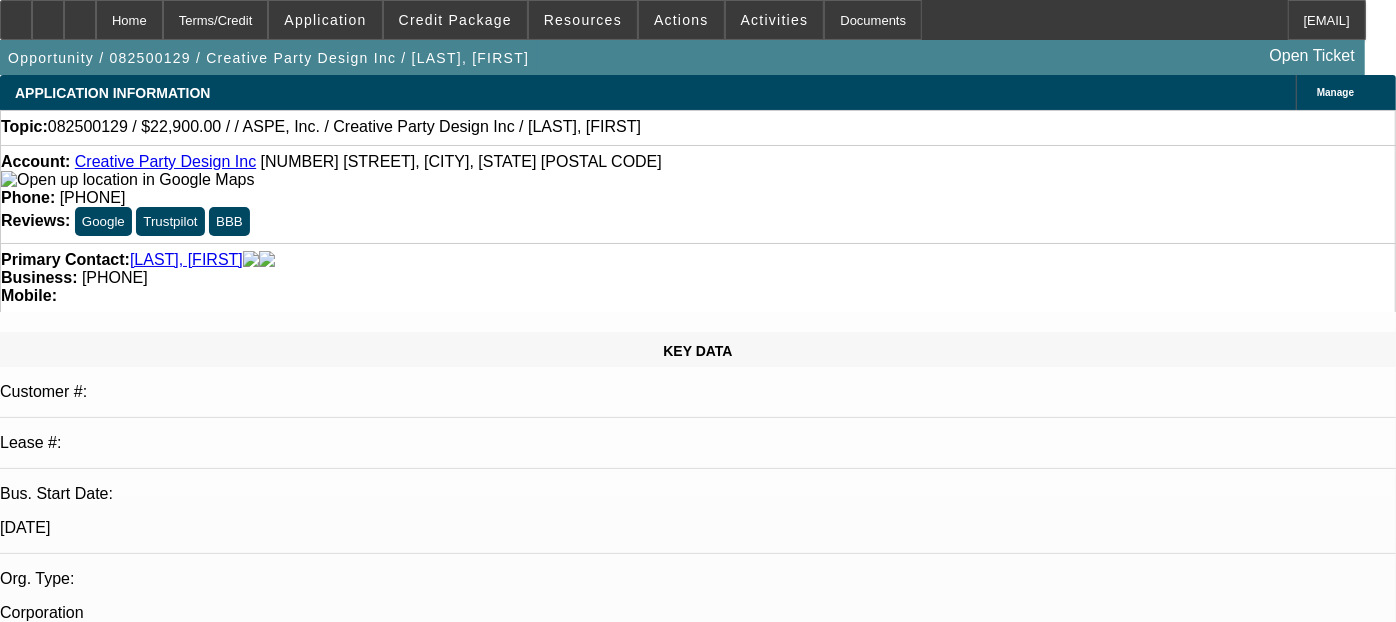 select on "0" 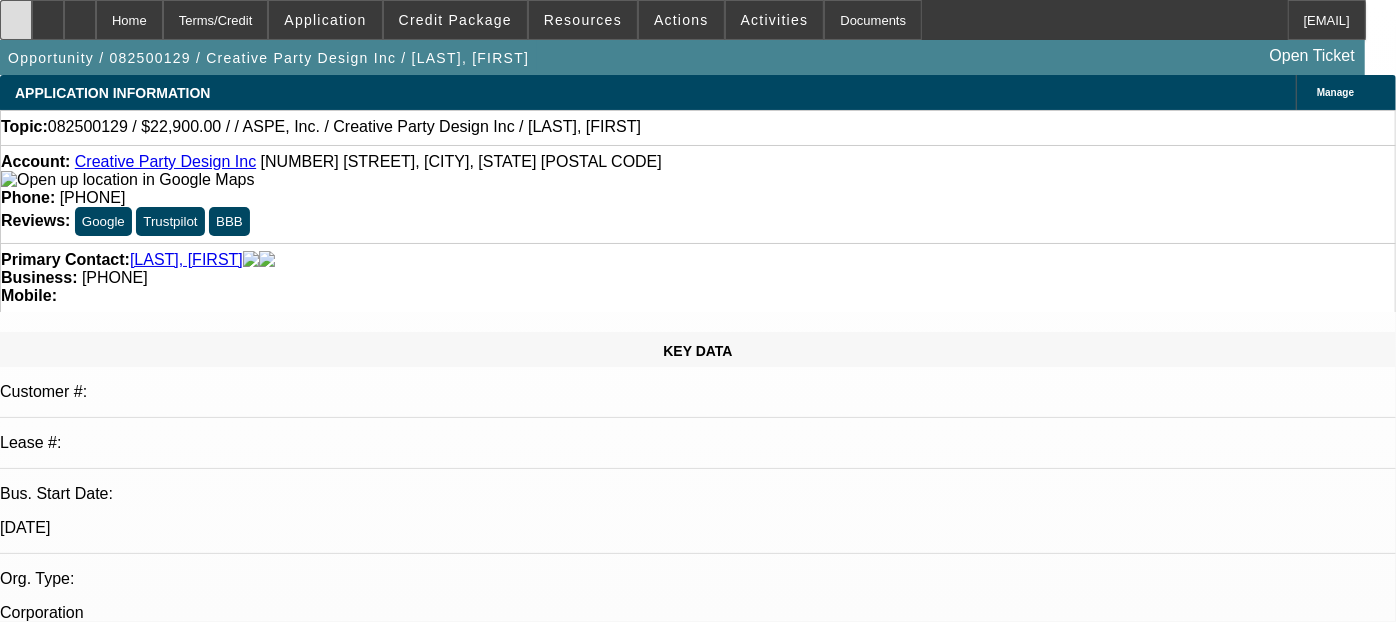 click at bounding box center (16, 13) 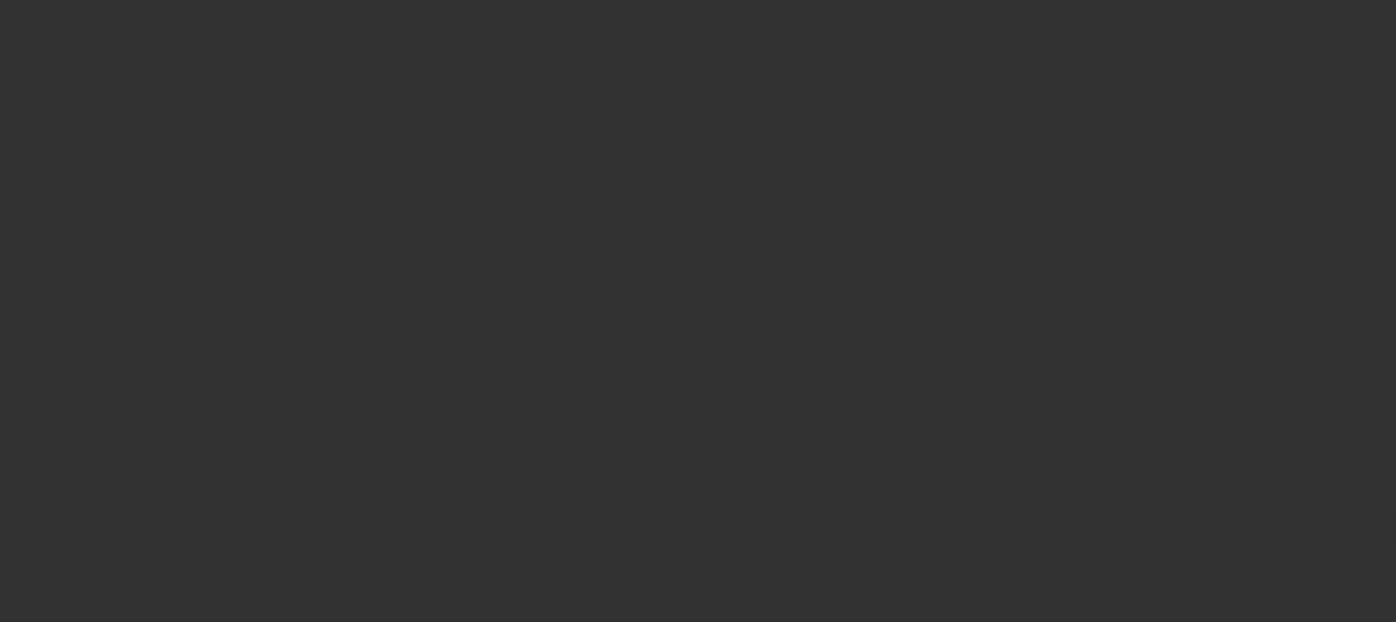 scroll, scrollTop: 22, scrollLeft: 0, axis: vertical 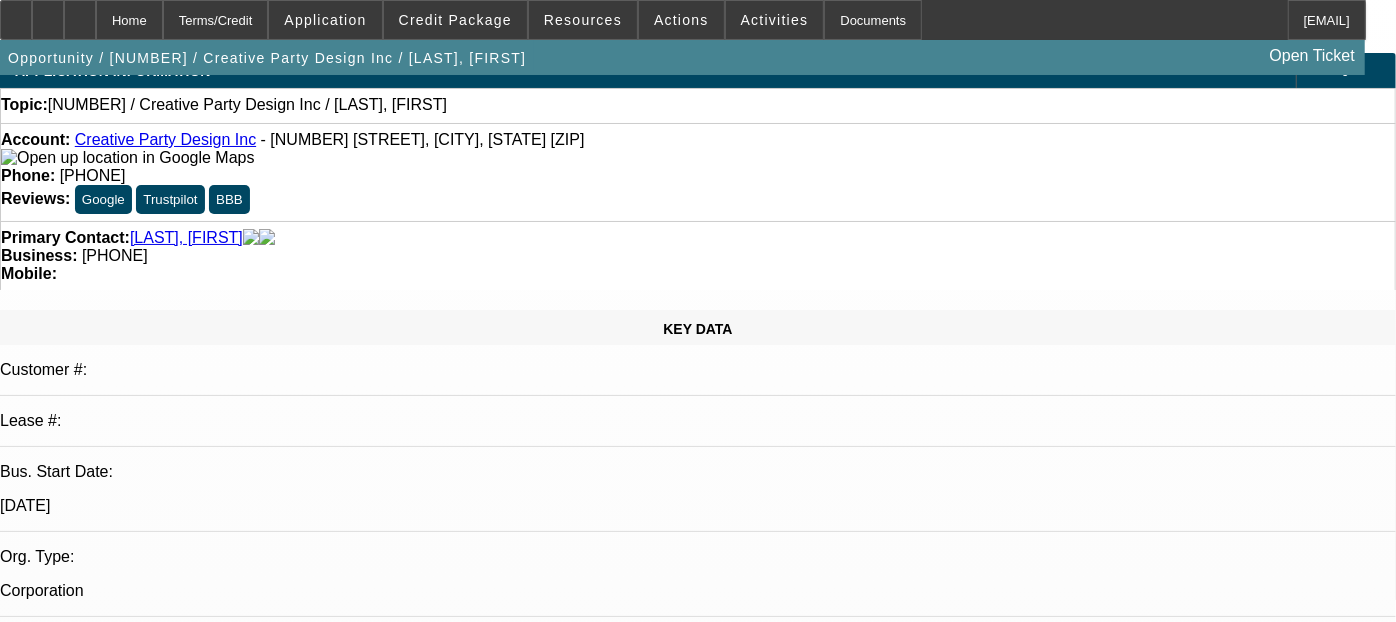 select on "0" 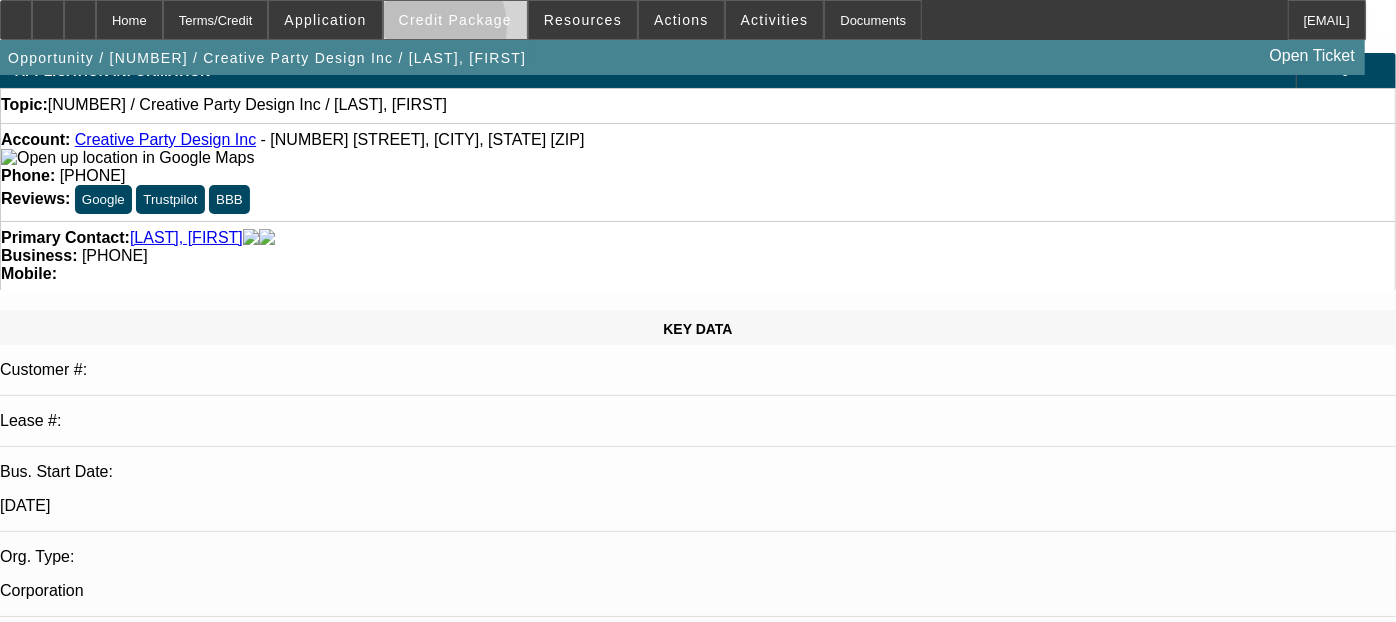 click at bounding box center [455, 20] 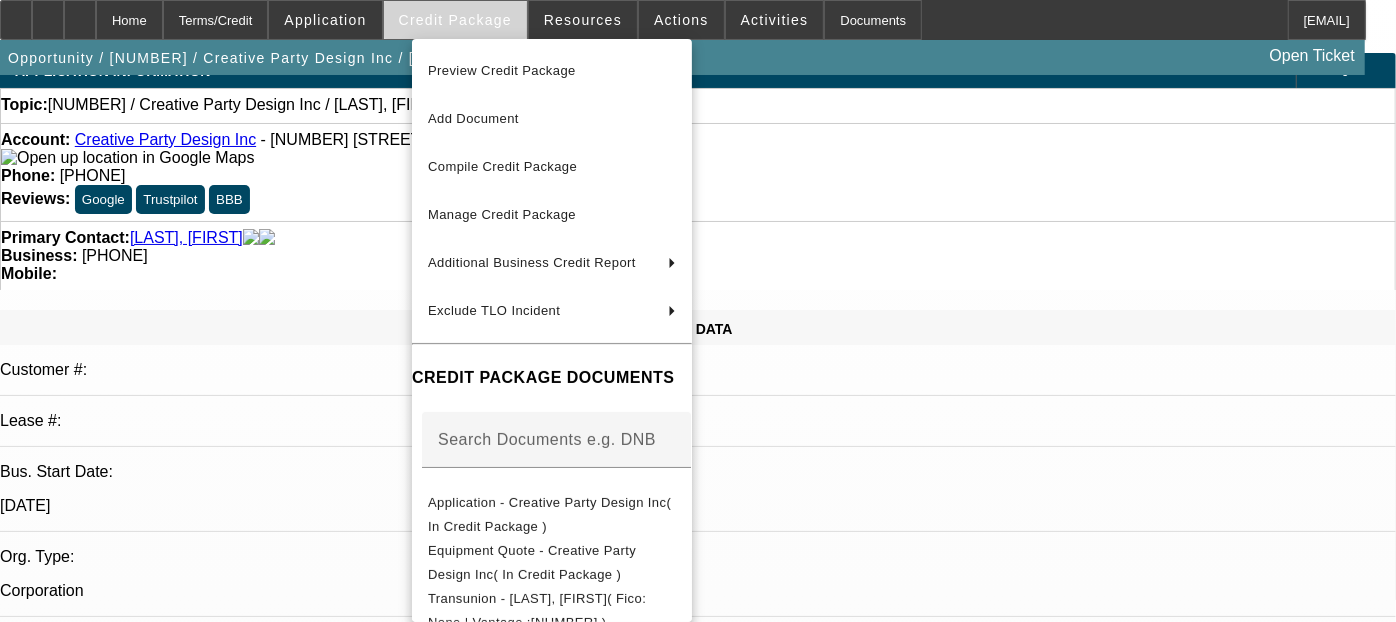 click at bounding box center [698, 311] 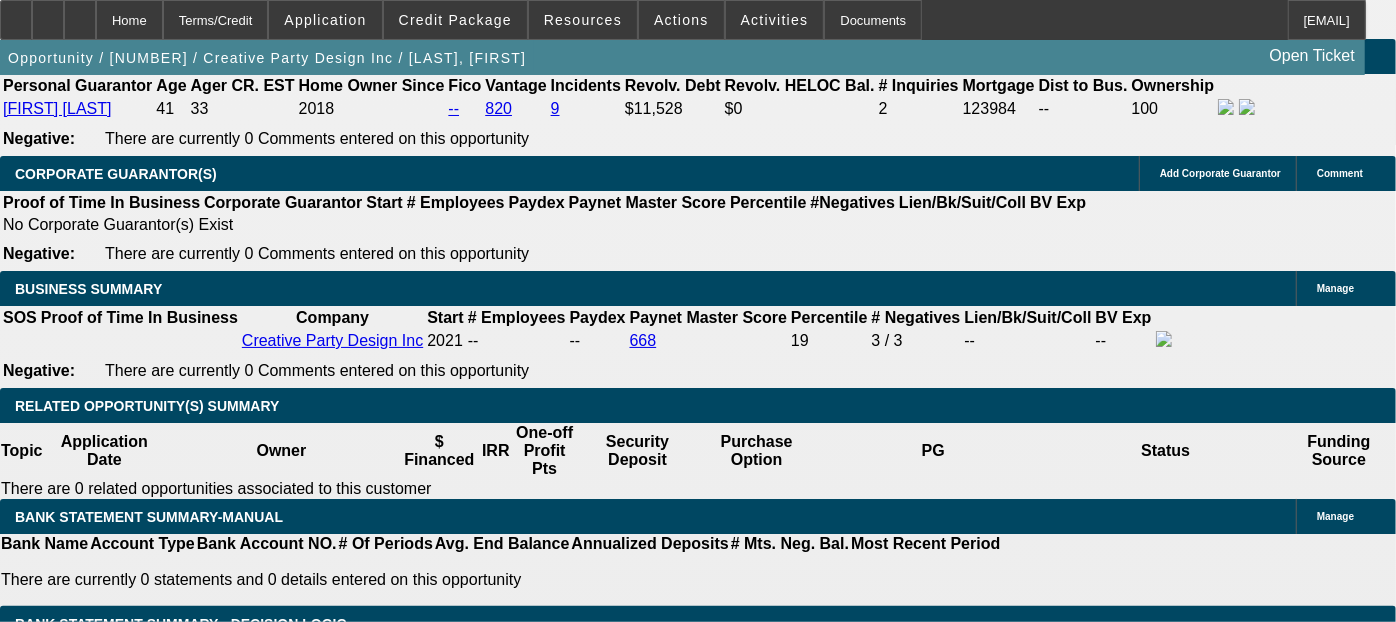 scroll, scrollTop: 2937, scrollLeft: 0, axis: vertical 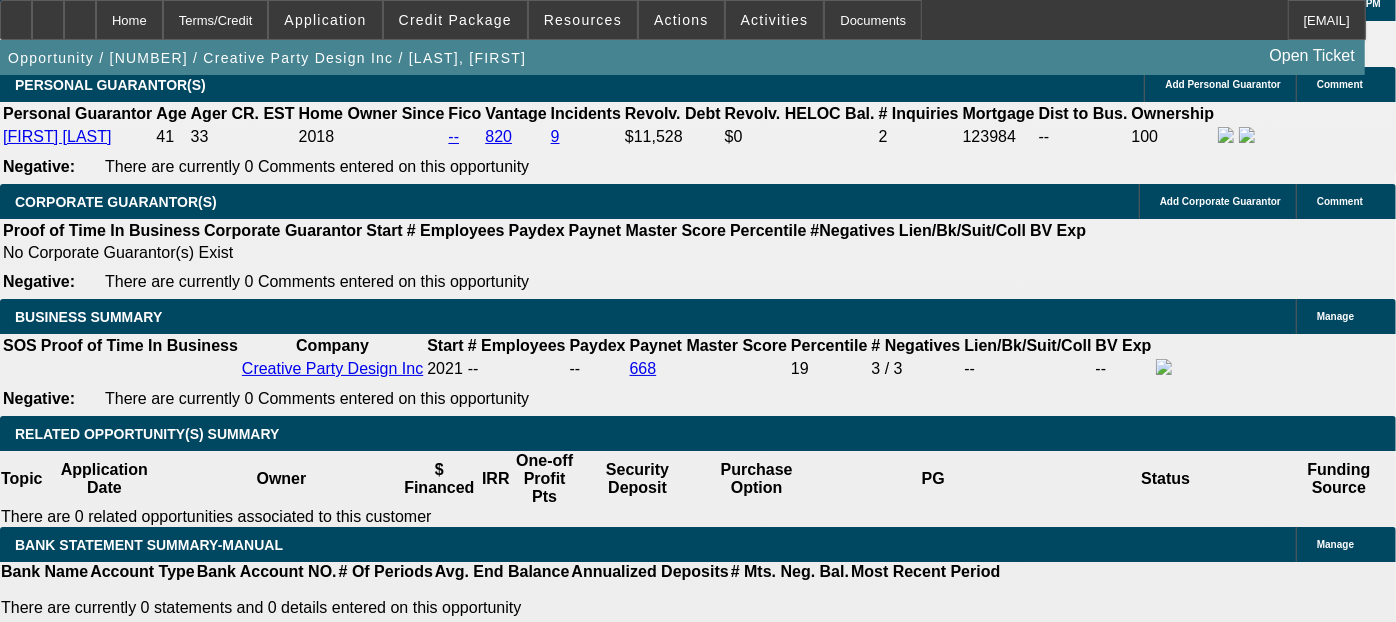 click on "Select Appropriate Vendor" 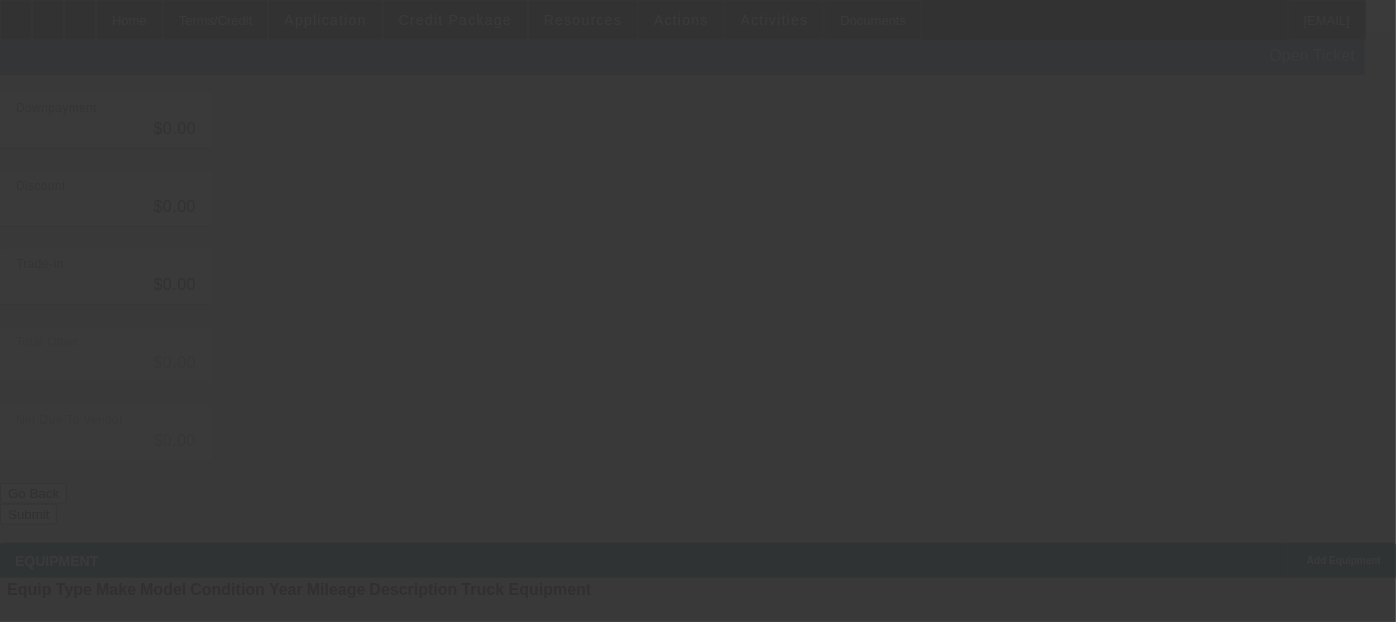 scroll, scrollTop: 0, scrollLeft: 0, axis: both 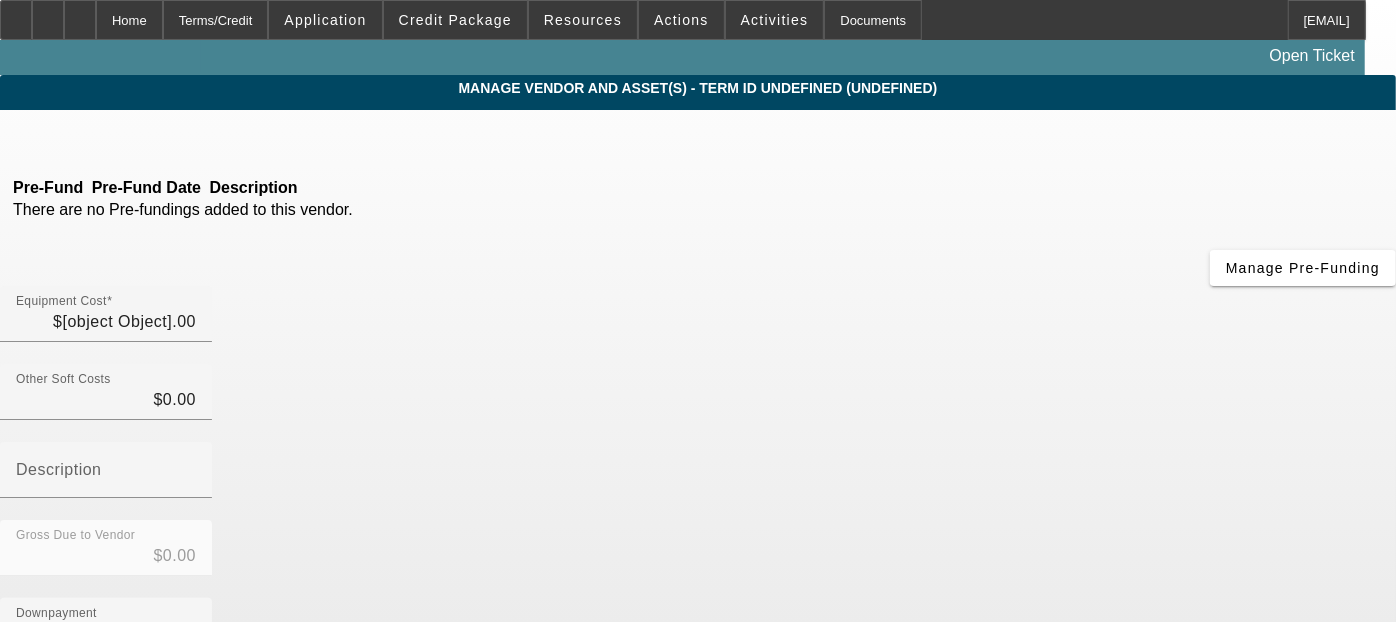 type on "$22,900.00" 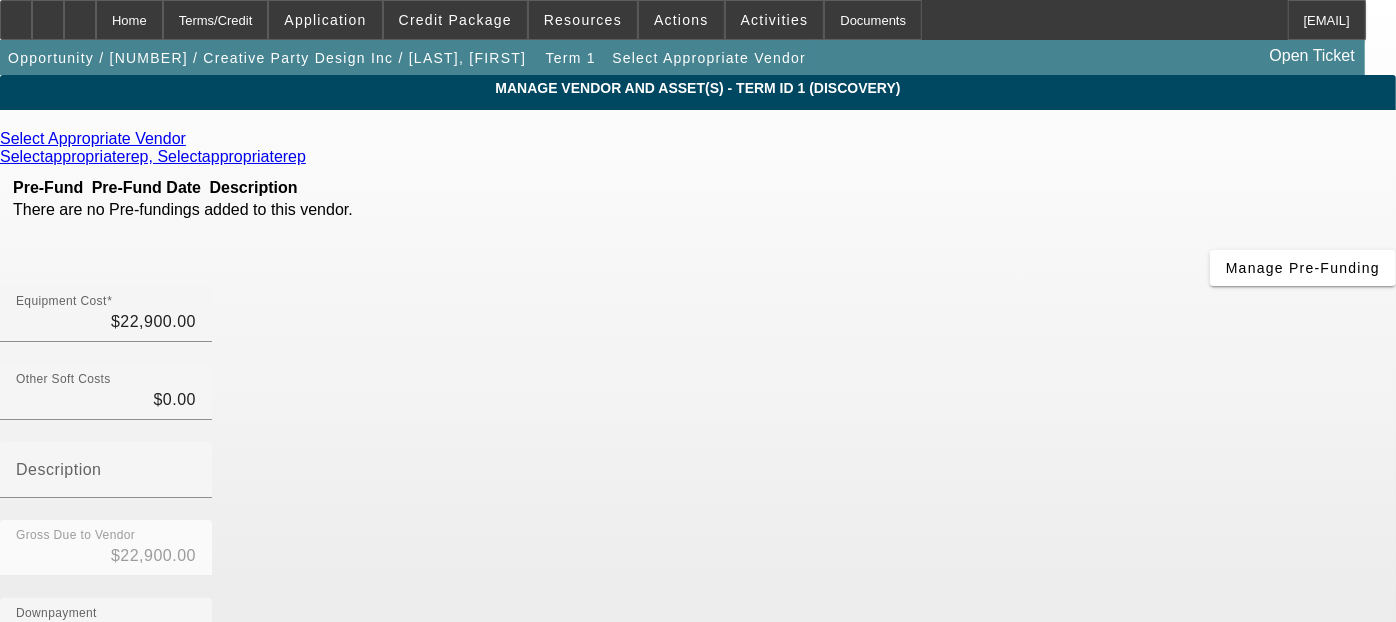 click at bounding box center [191, 138] 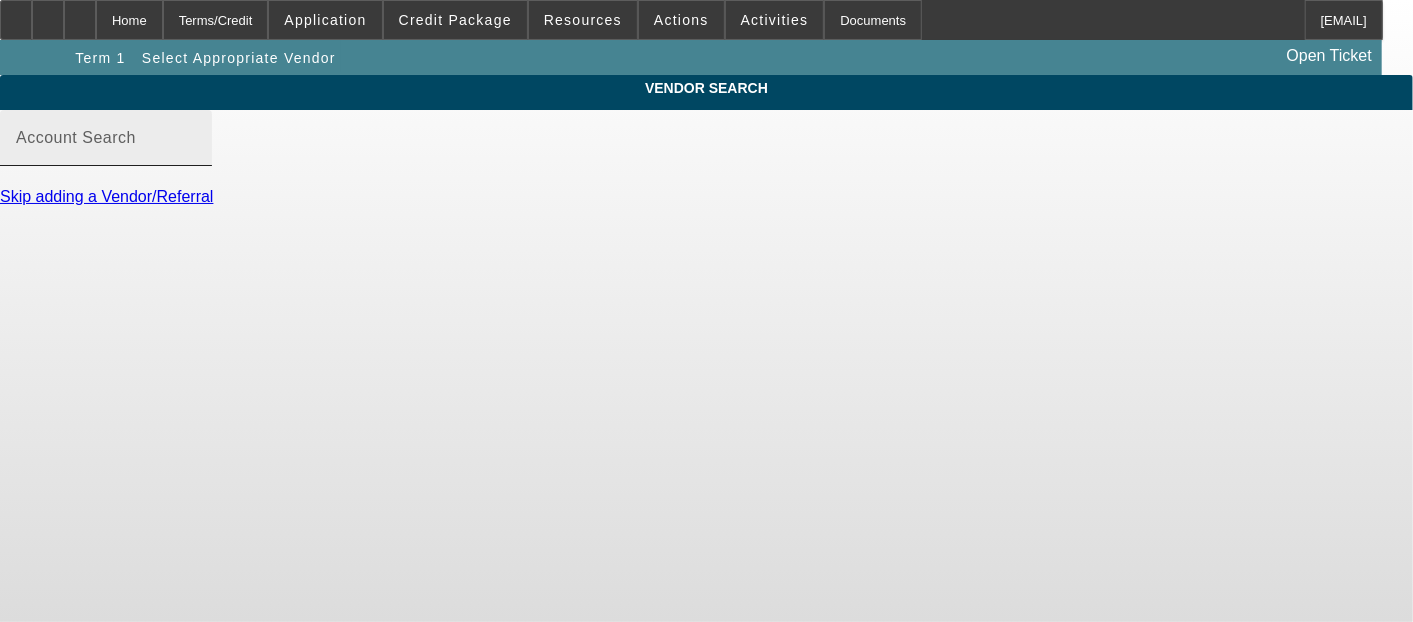 click on "Account Search" at bounding box center (76, 137) 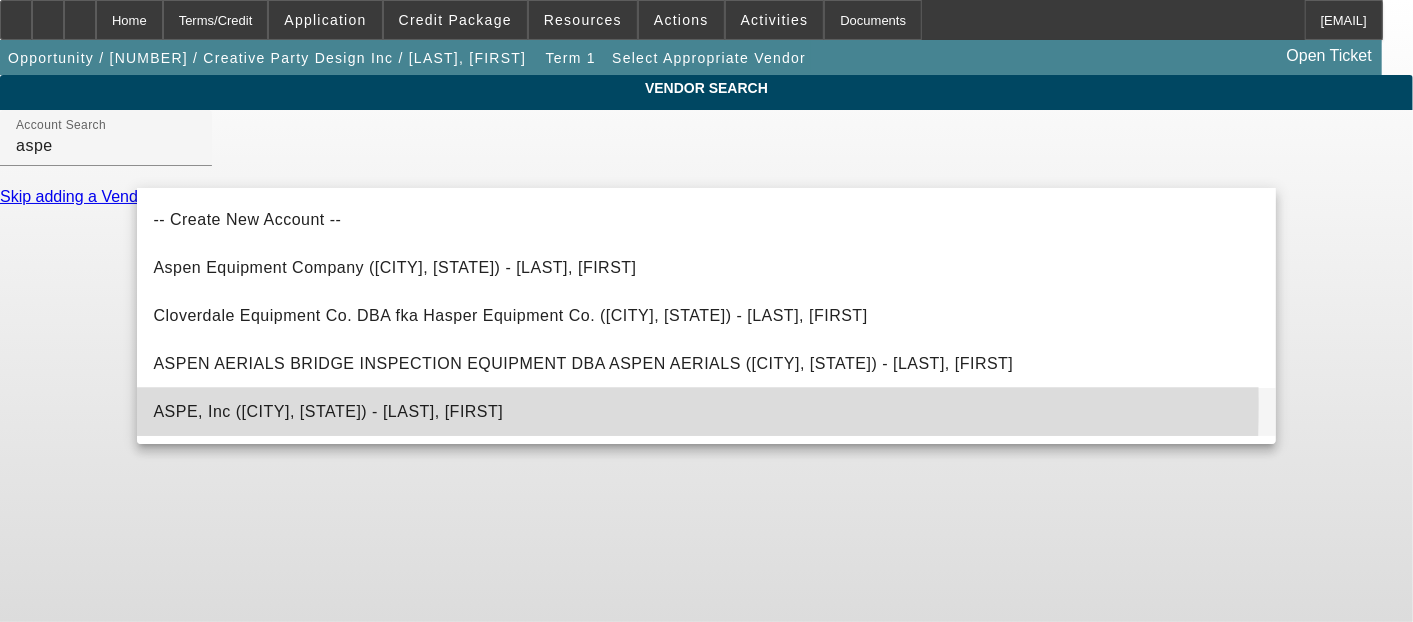 click on "ASPE, Inc. (Temecula, CA) - Calderon, Uriel" at bounding box center (328, 412) 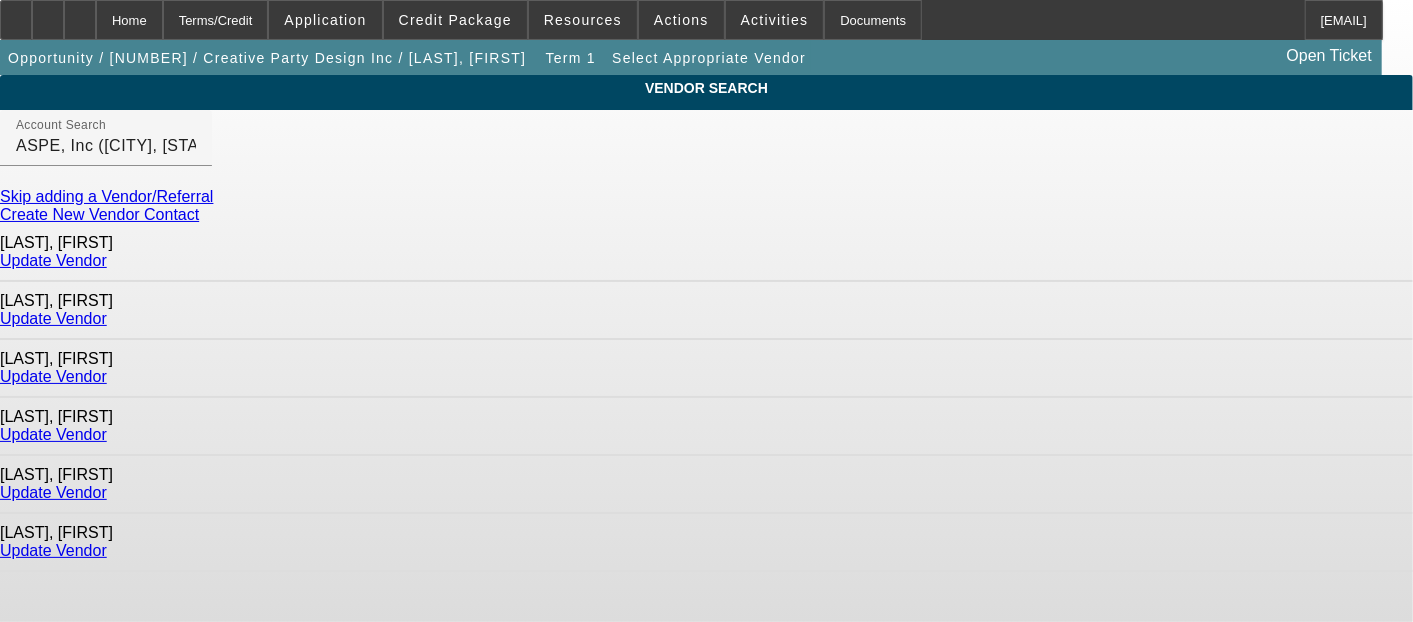 click on "Update Vendor" 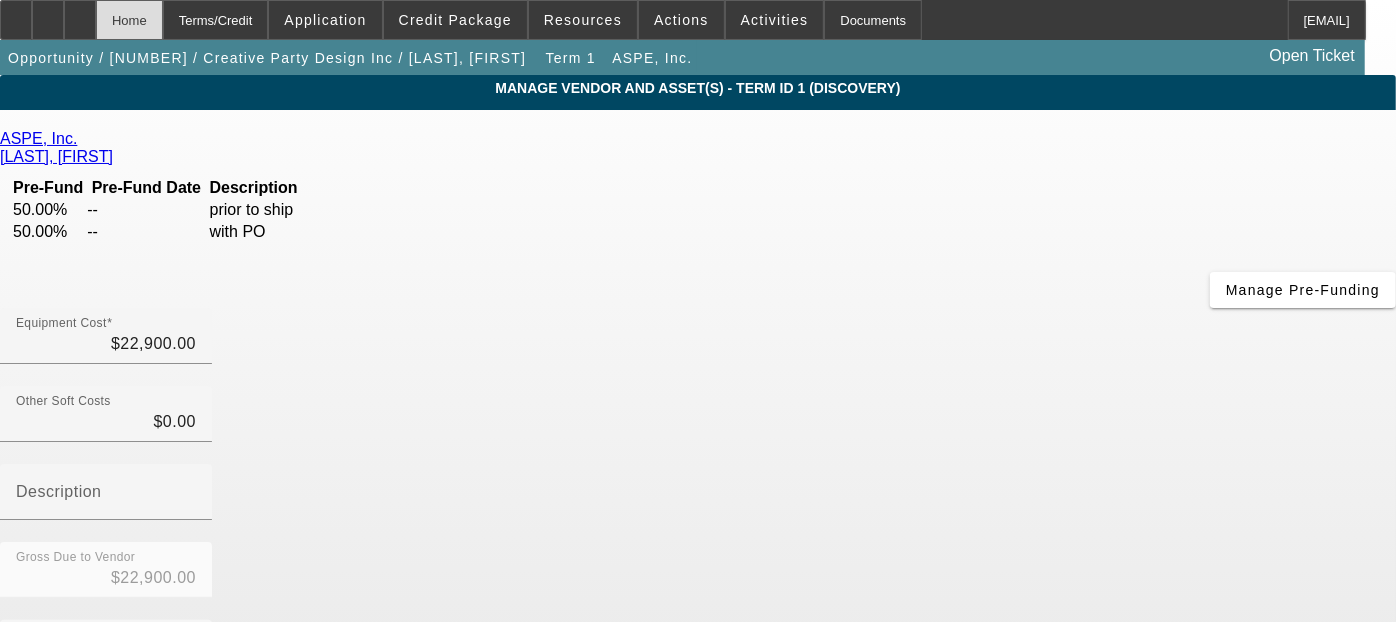 click on "Home" at bounding box center (129, 20) 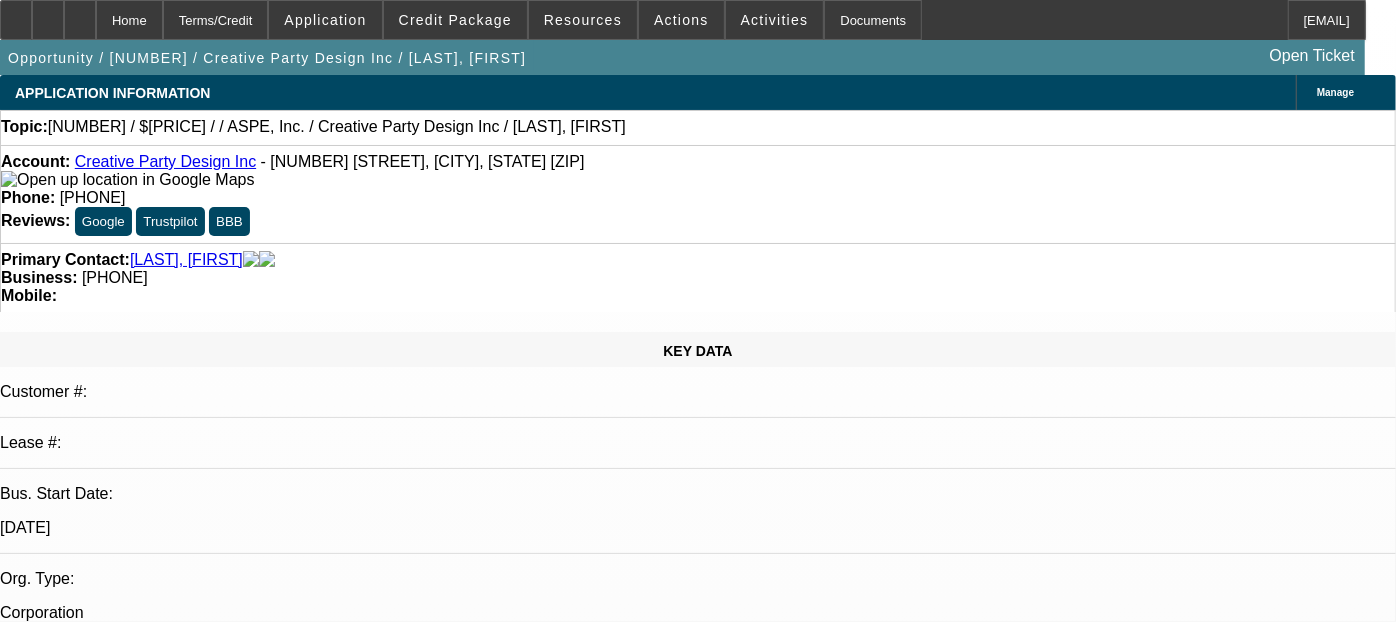 select on "0" 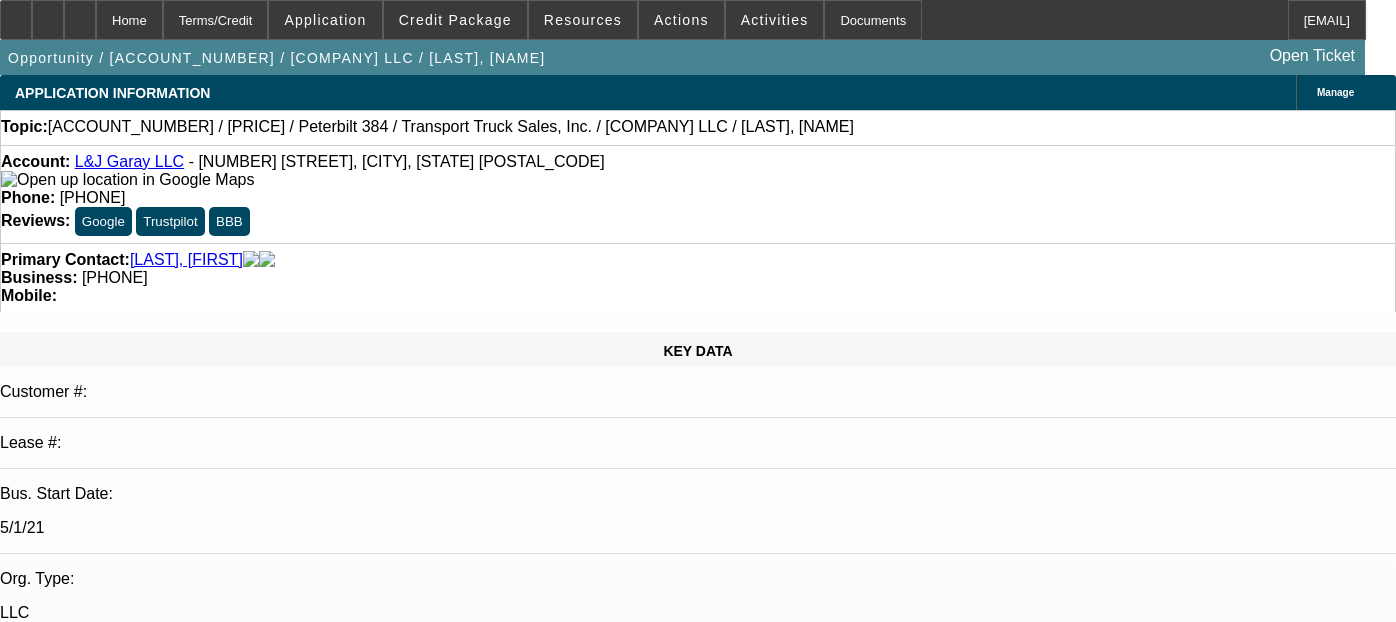select on "0" 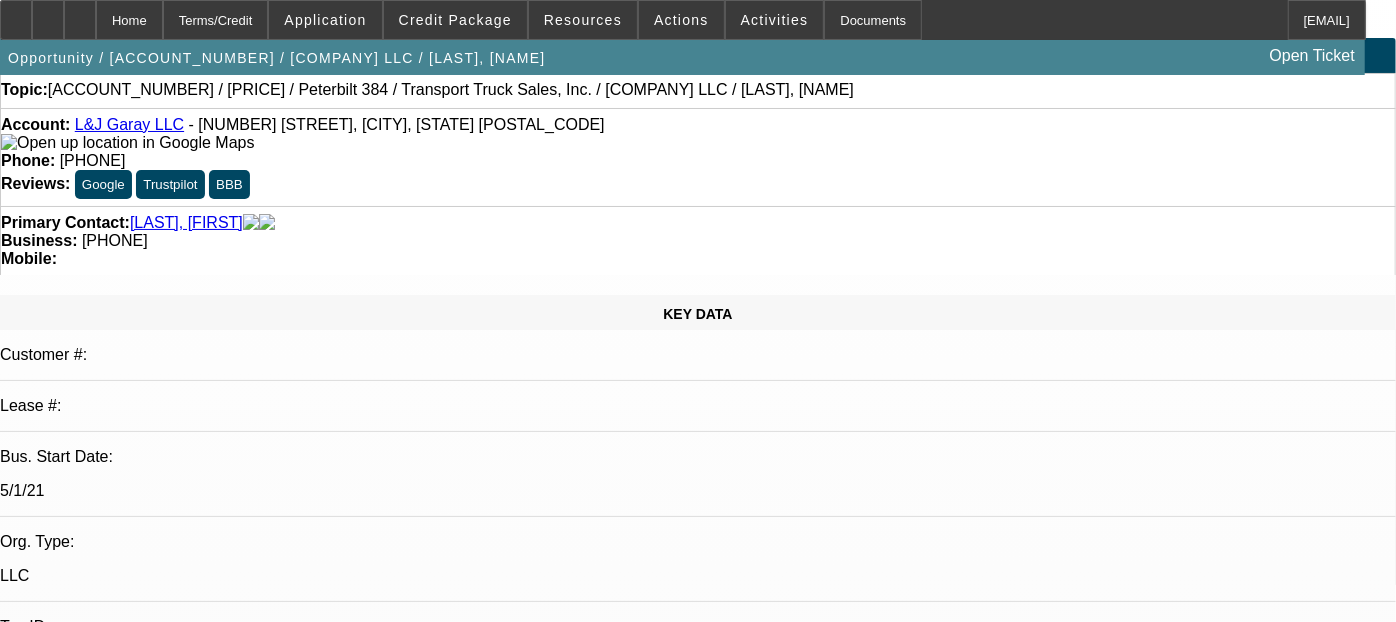 scroll, scrollTop: 0, scrollLeft: 0, axis: both 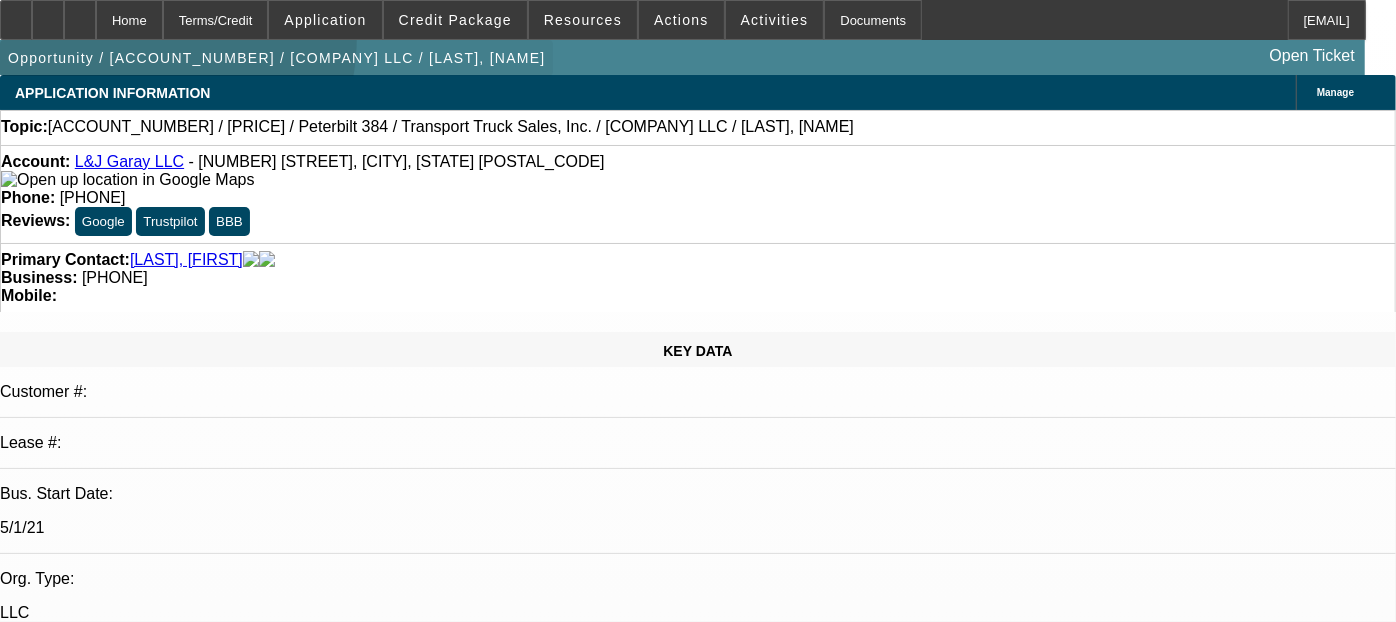 click at bounding box center [276, 58] 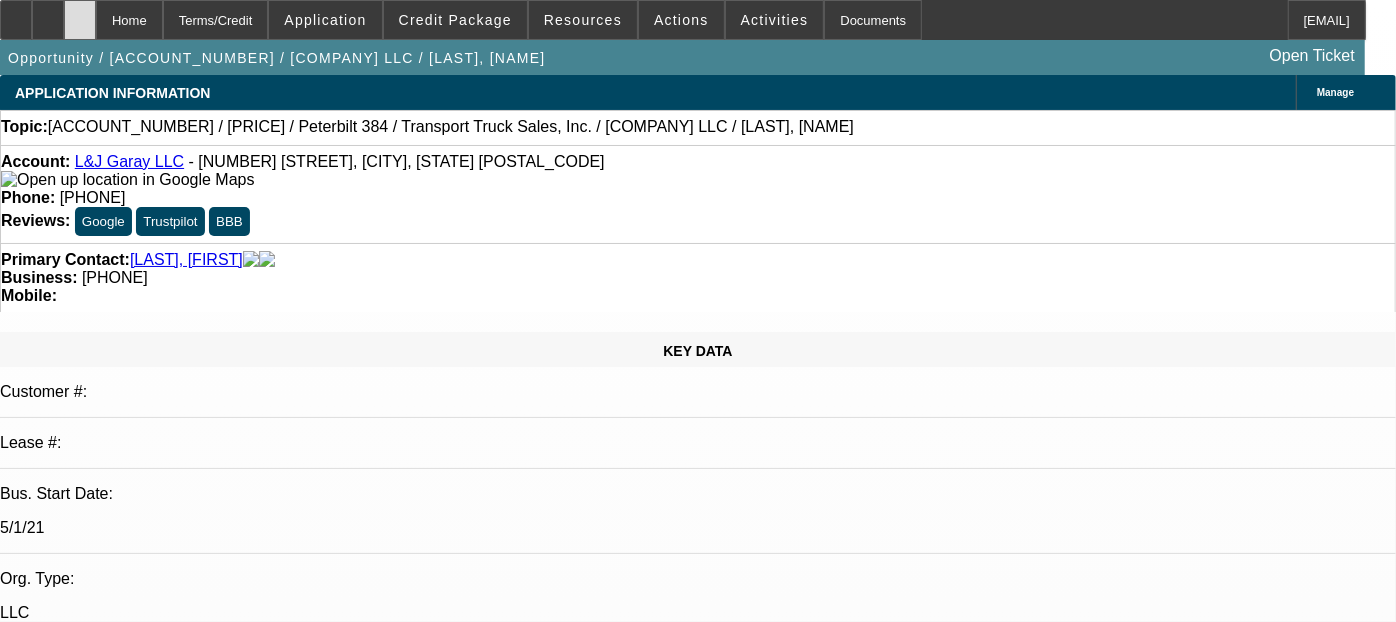 click at bounding box center [80, 20] 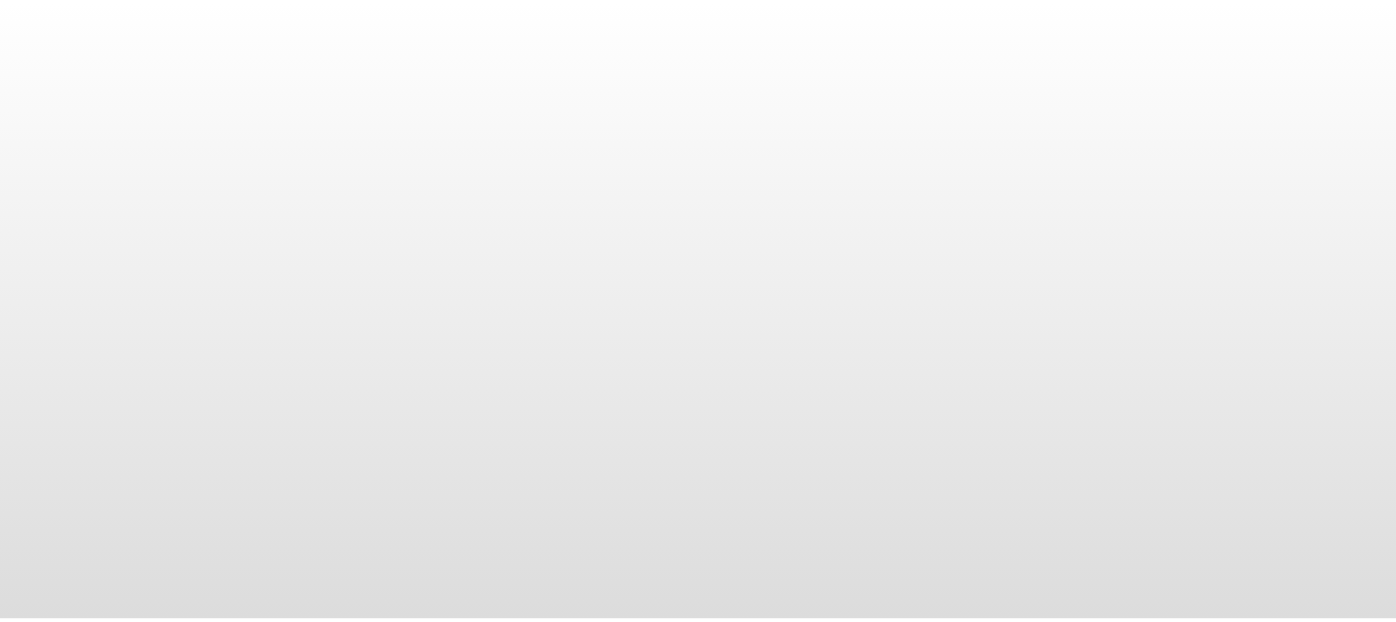 scroll, scrollTop: 0, scrollLeft: 0, axis: both 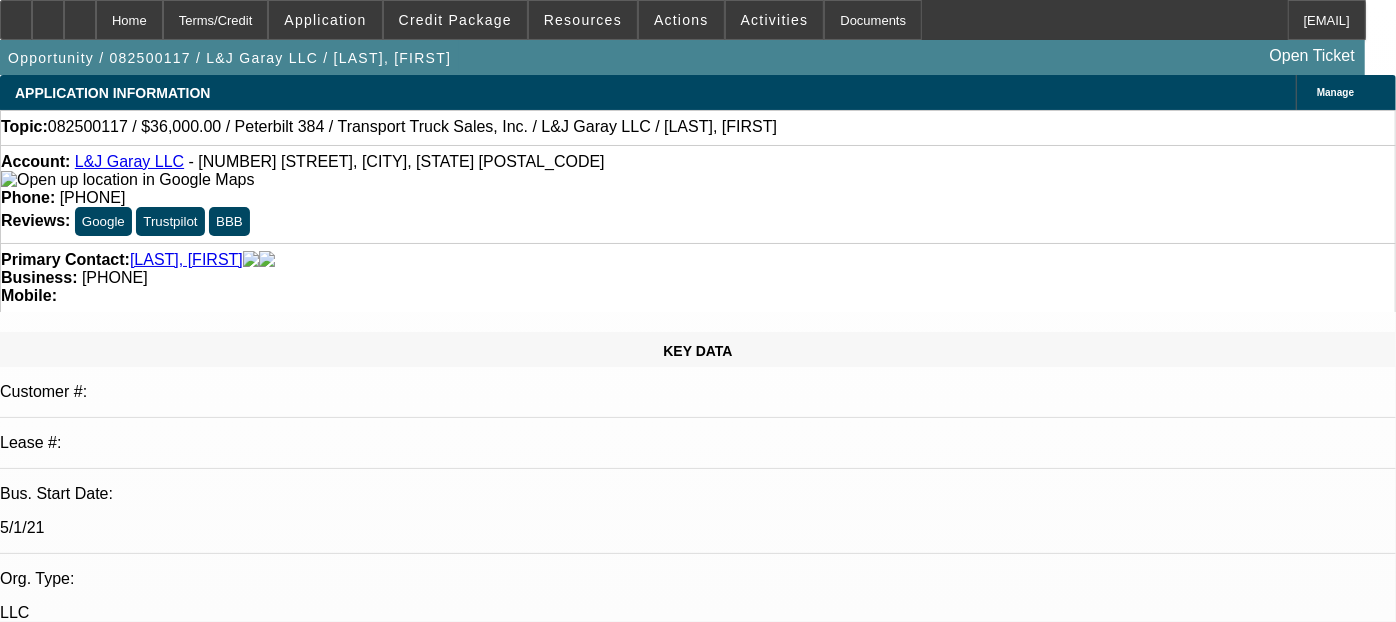 select on "0" 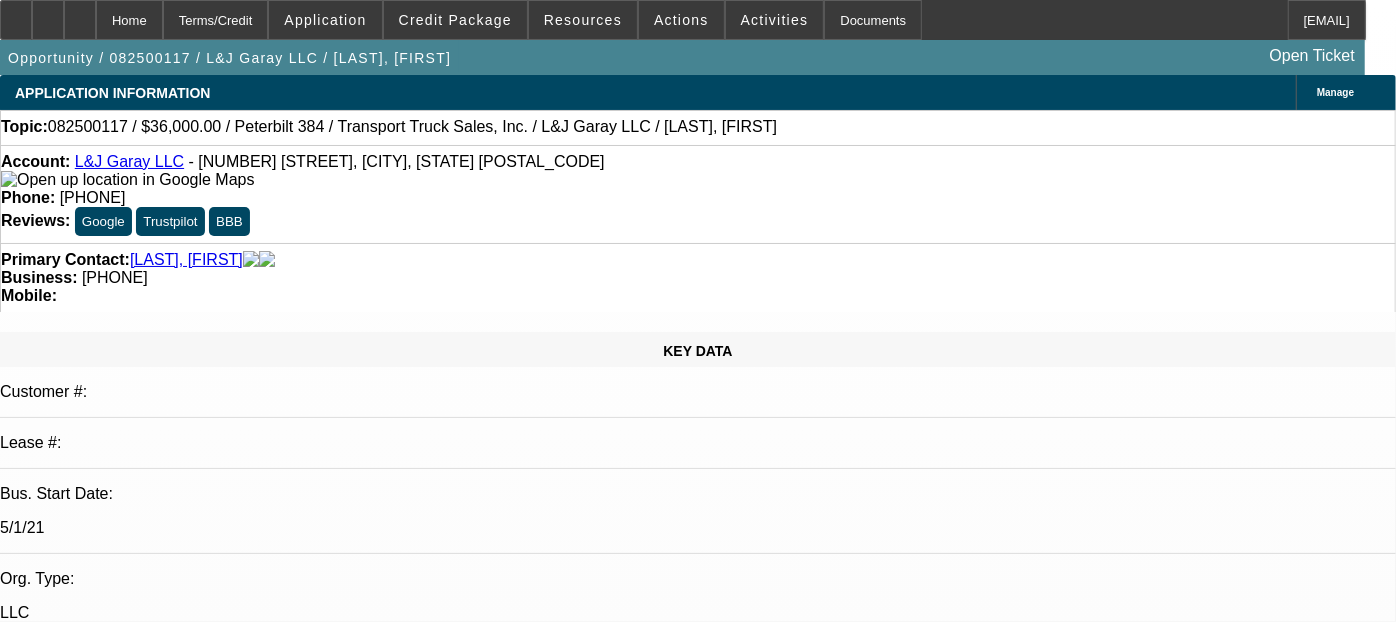 select on "1" 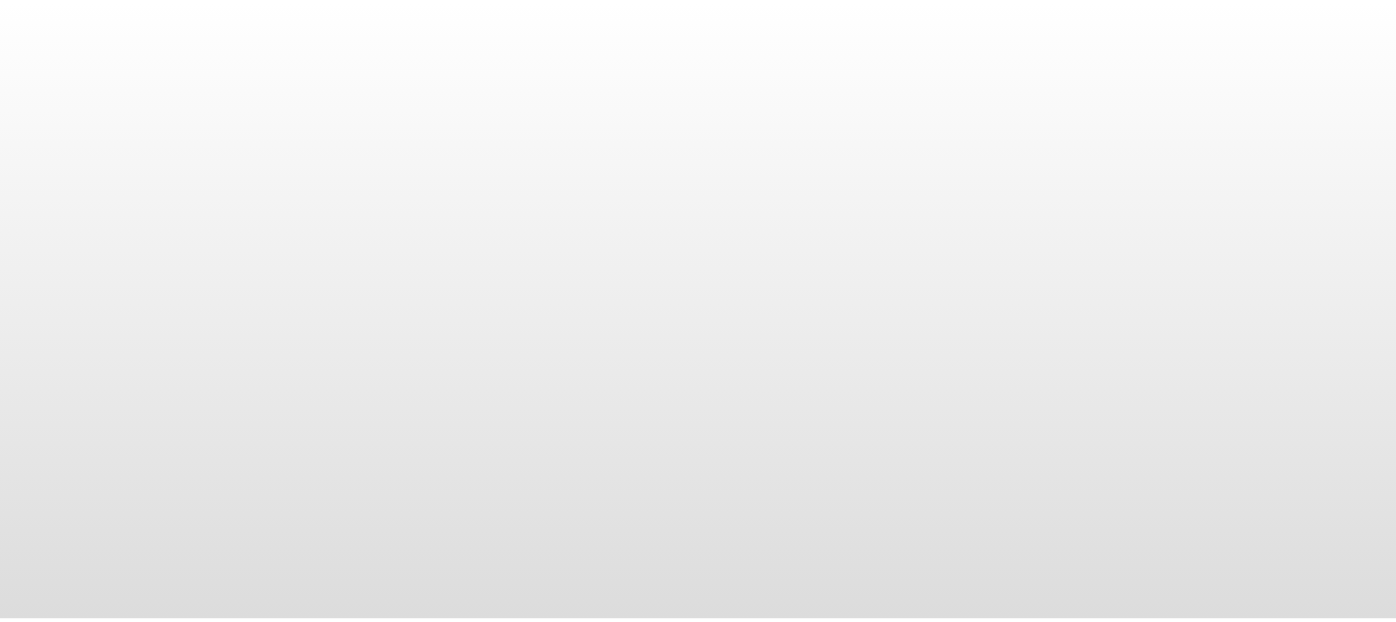 scroll, scrollTop: 0, scrollLeft: 0, axis: both 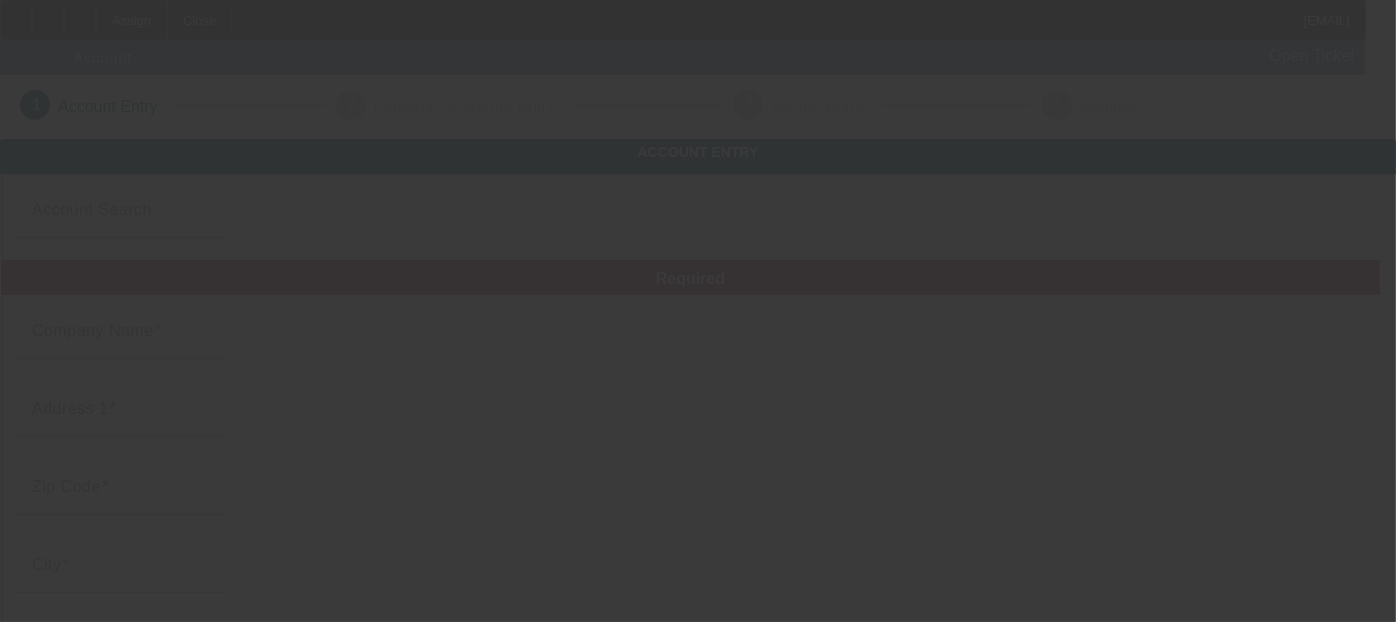type on "AZ Automotive And Diesel LLC" 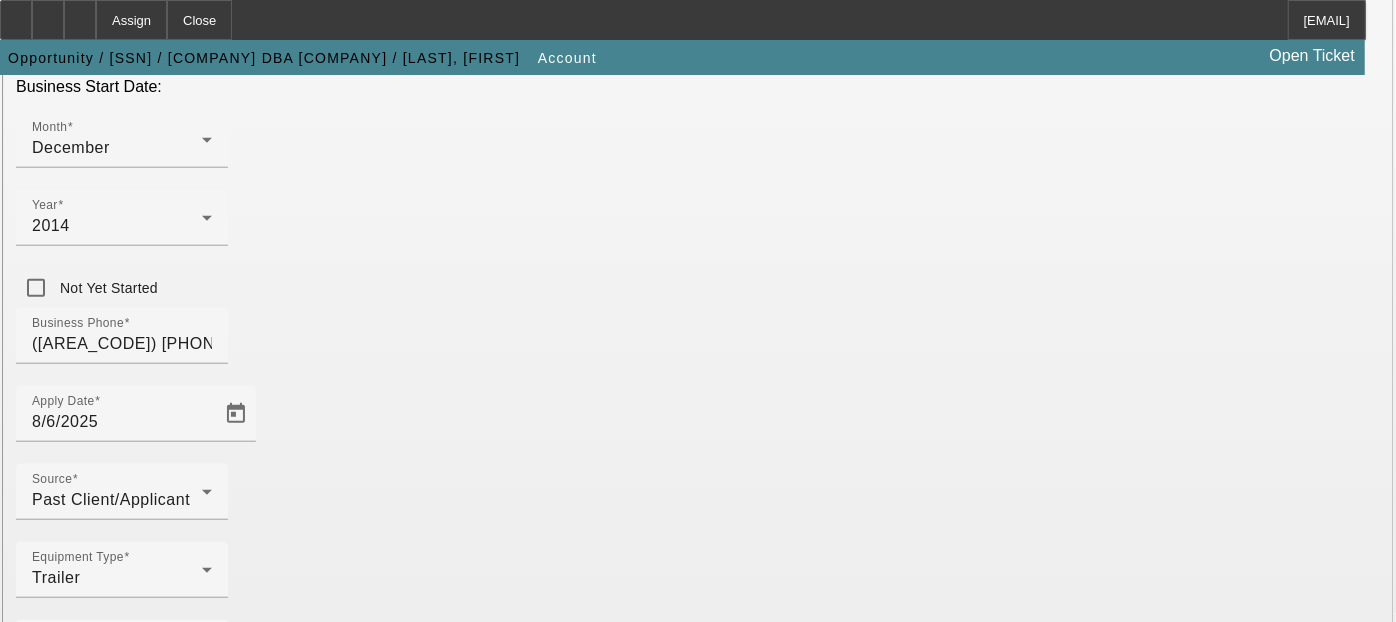 scroll, scrollTop: 644, scrollLeft: 0, axis: vertical 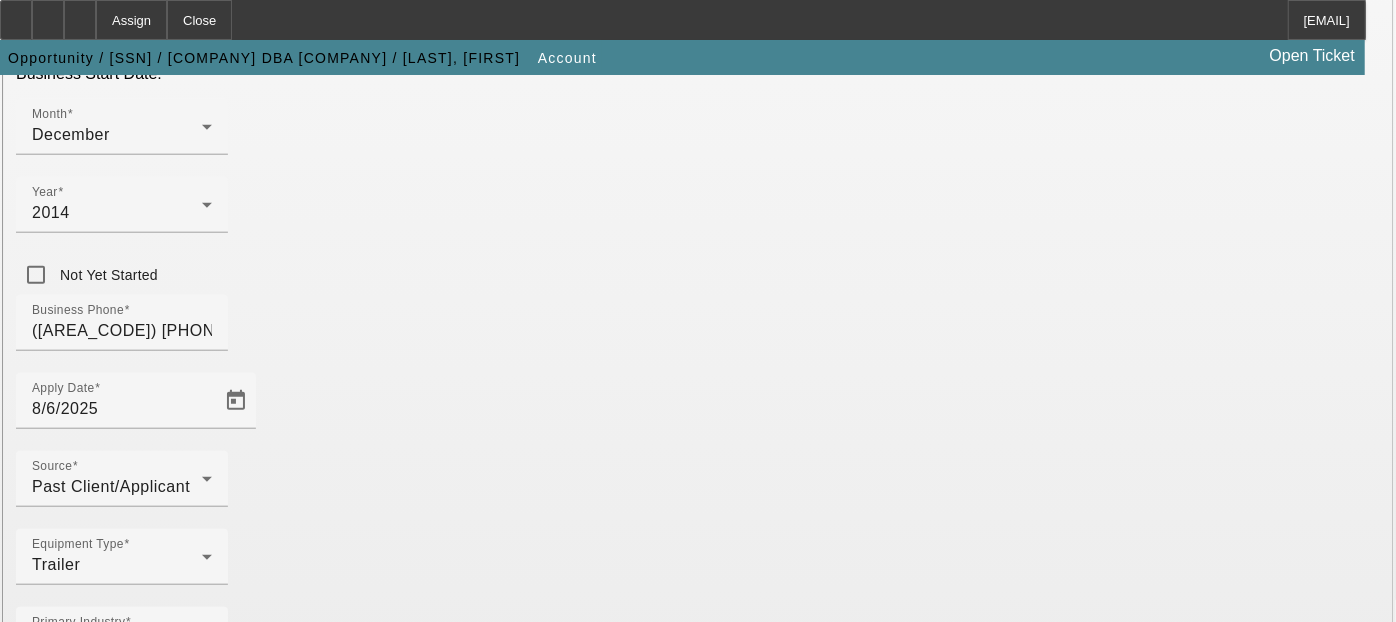 click on "Submit" at bounding box center [28, 1884] 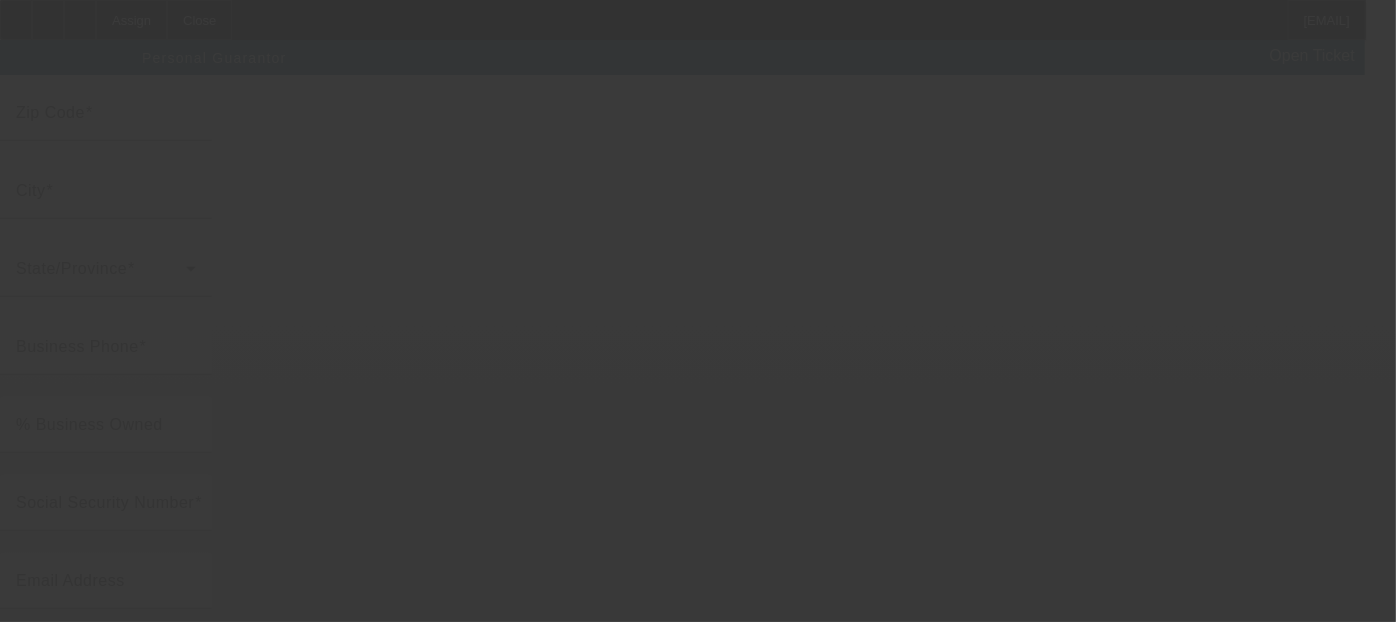 scroll, scrollTop: 0, scrollLeft: 0, axis: both 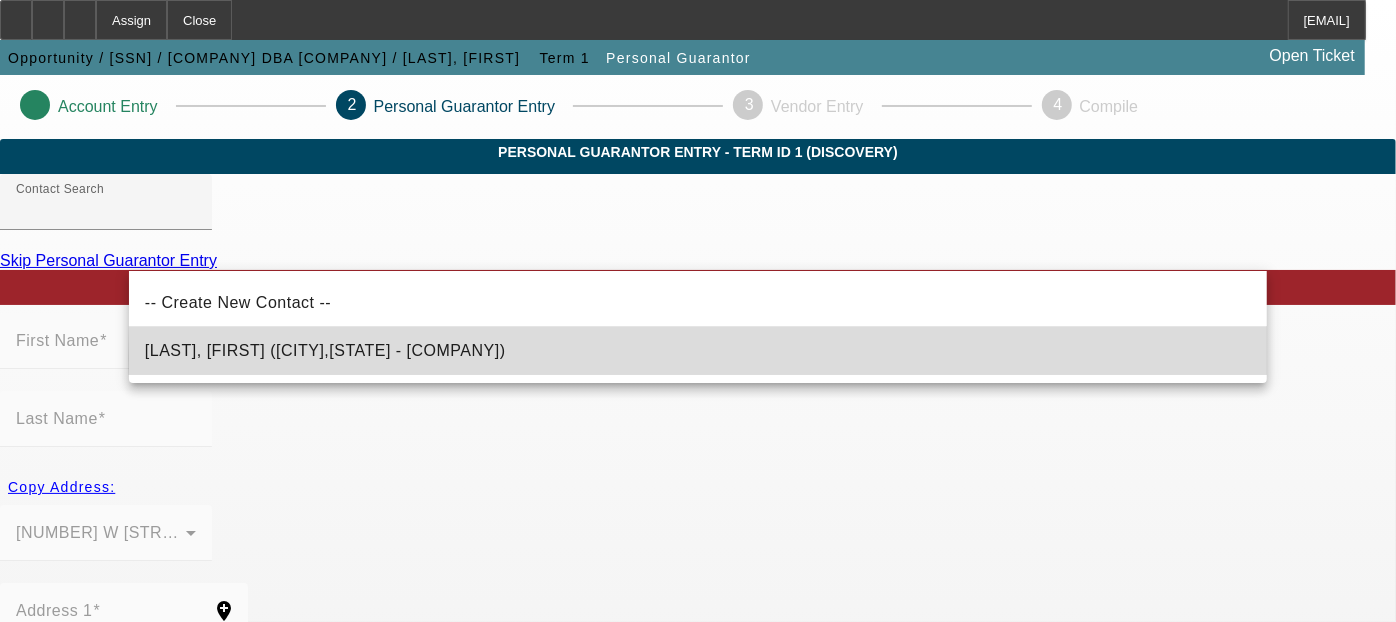 click on "[LAST], [FIRST] ([CITY],[STATE] - [COMPANY])" at bounding box center [698, 351] 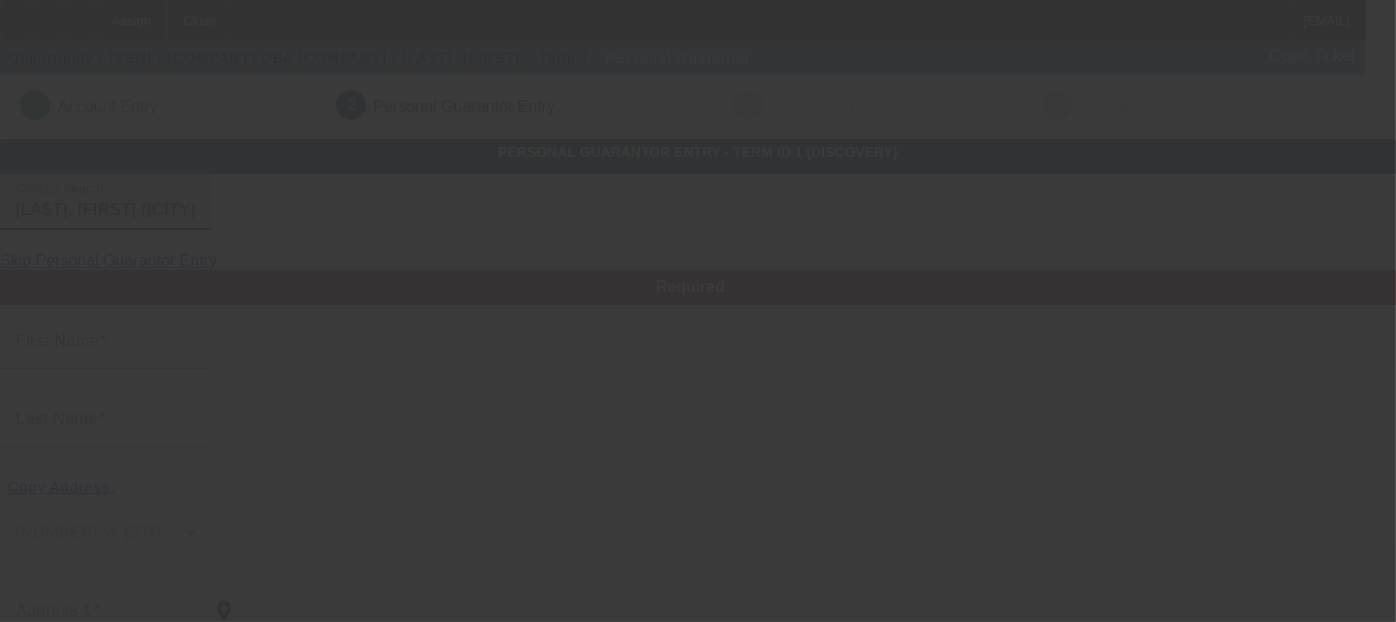type on "[FIRST]" 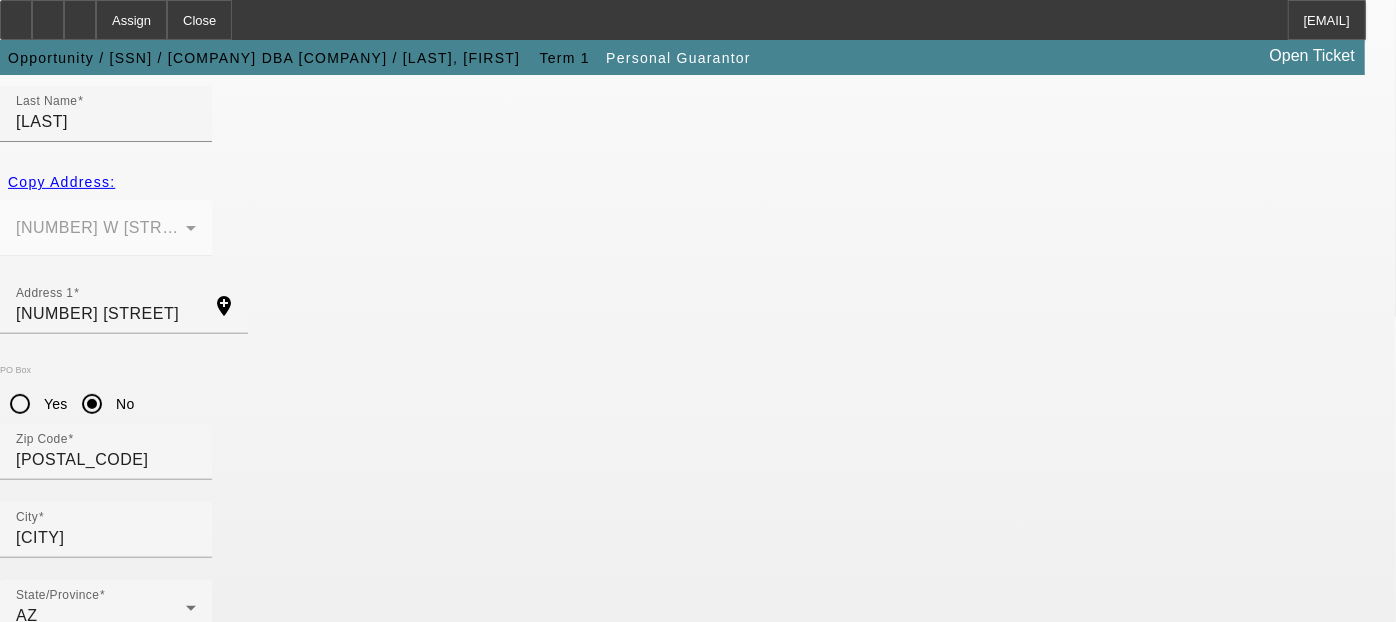 scroll, scrollTop: 360, scrollLeft: 0, axis: vertical 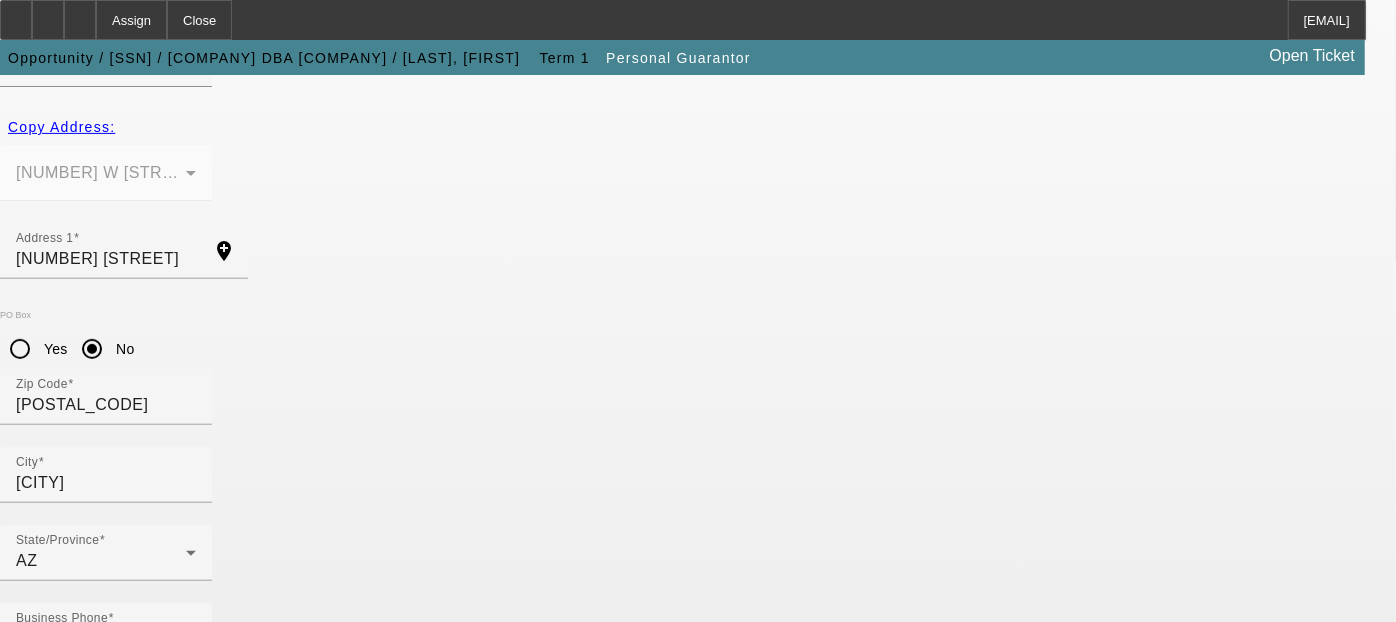 click on "Submit" at bounding box center [28, 1748] 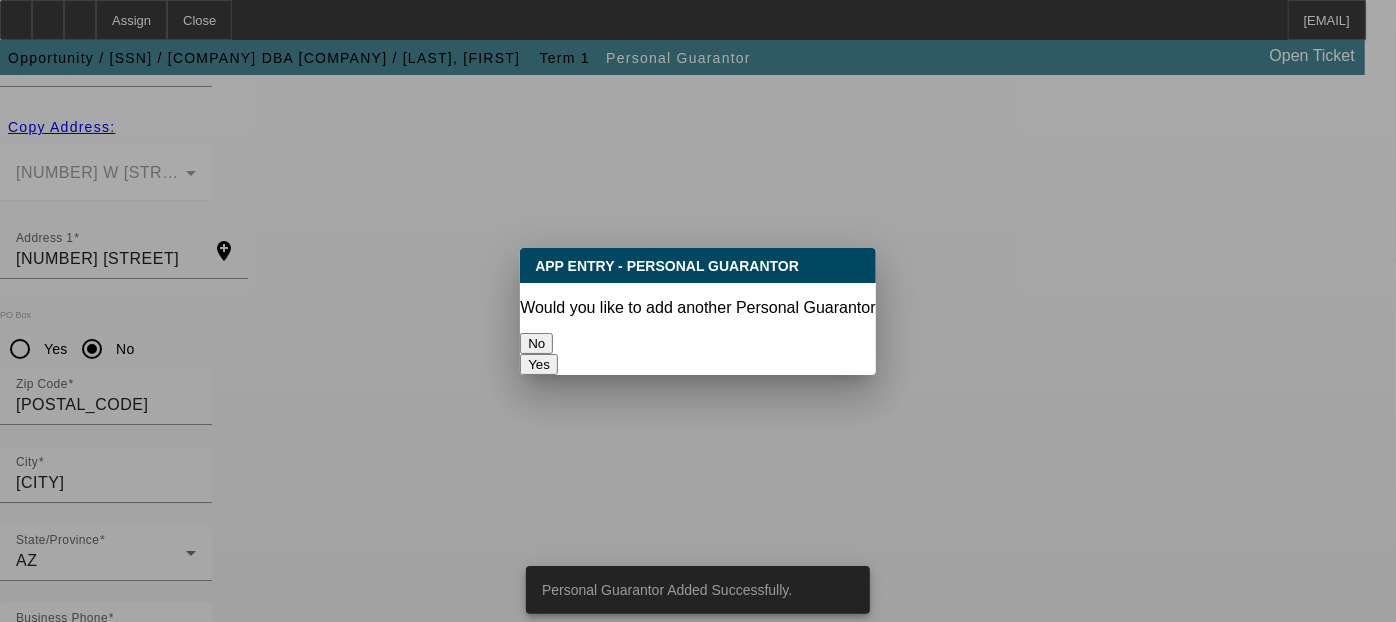 scroll, scrollTop: 0, scrollLeft: 0, axis: both 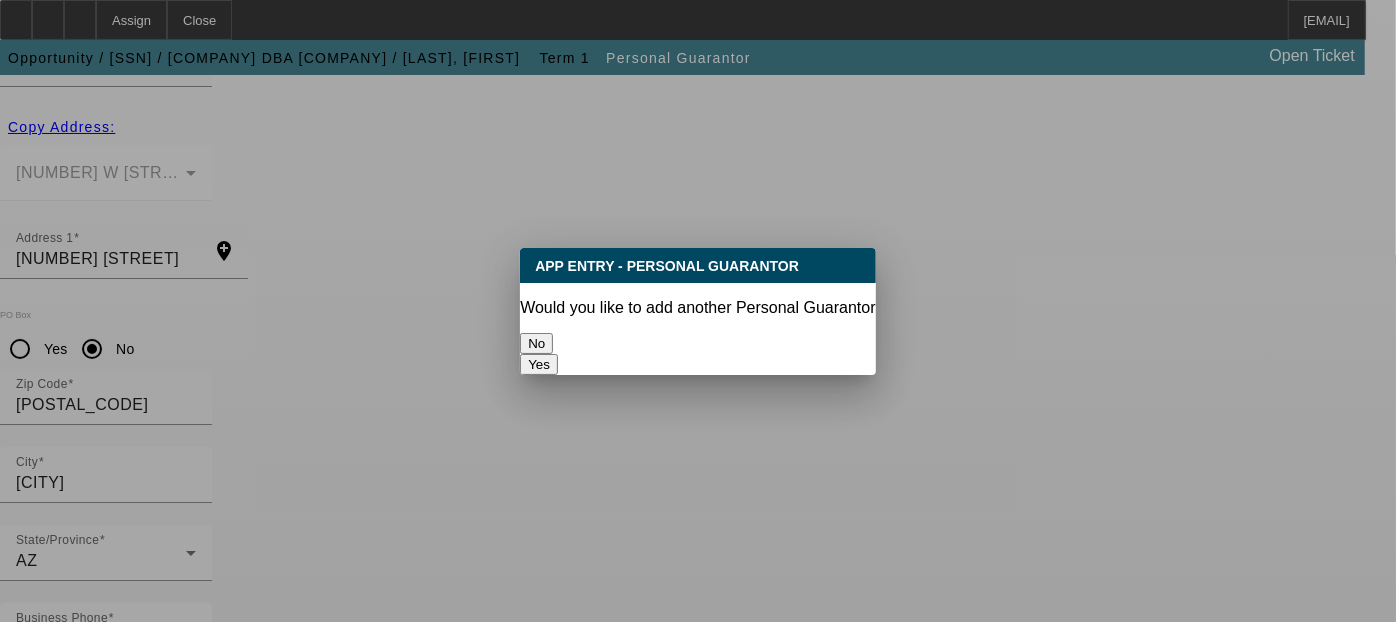 click on "No" at bounding box center (536, 343) 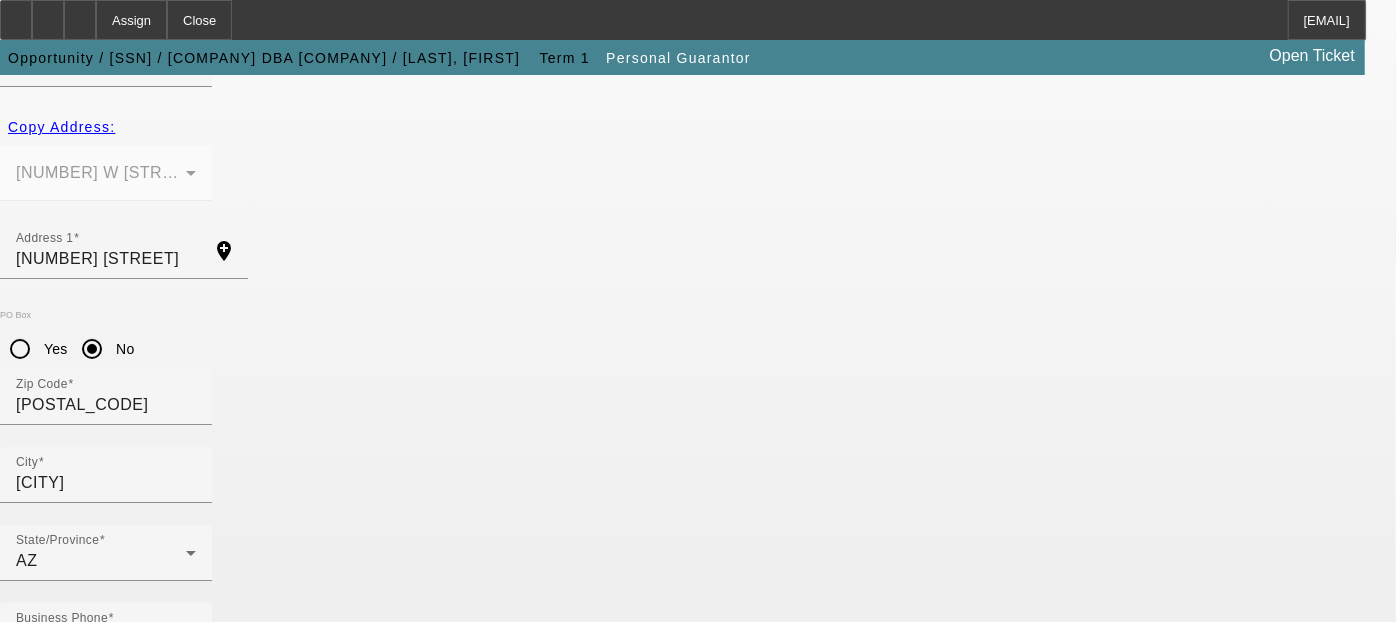 scroll, scrollTop: 360, scrollLeft: 0, axis: vertical 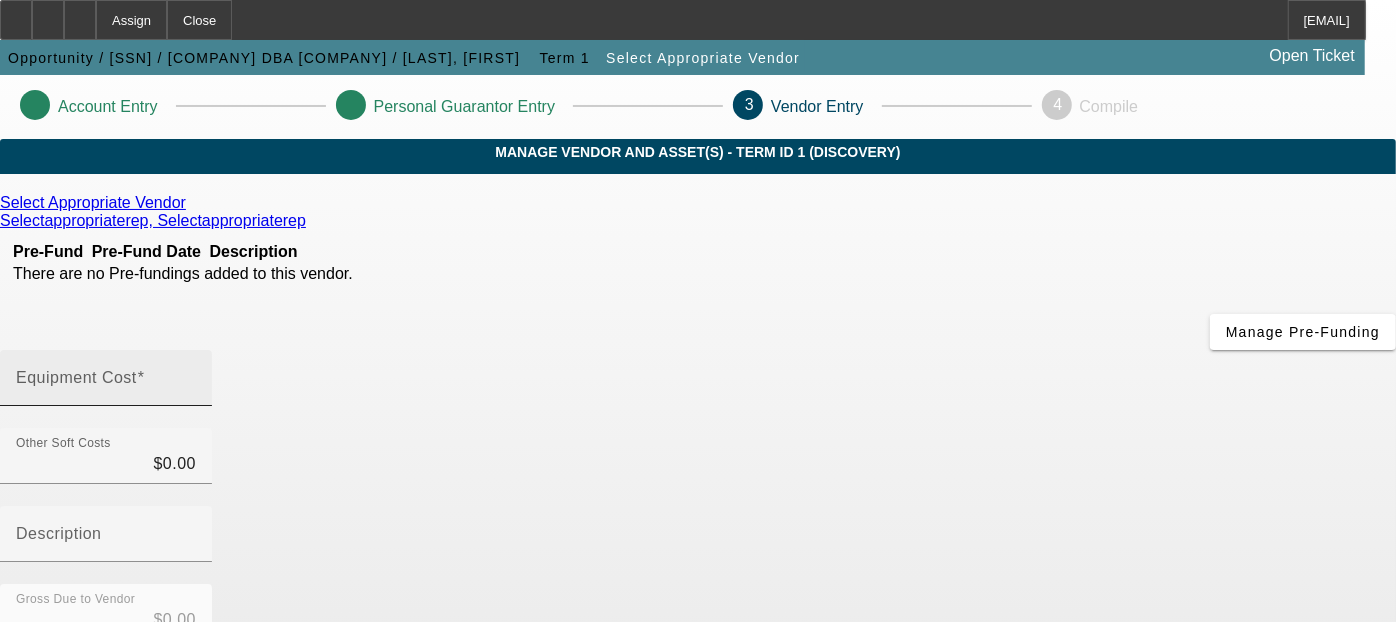 click on "Equipment Cost" at bounding box center (76, 377) 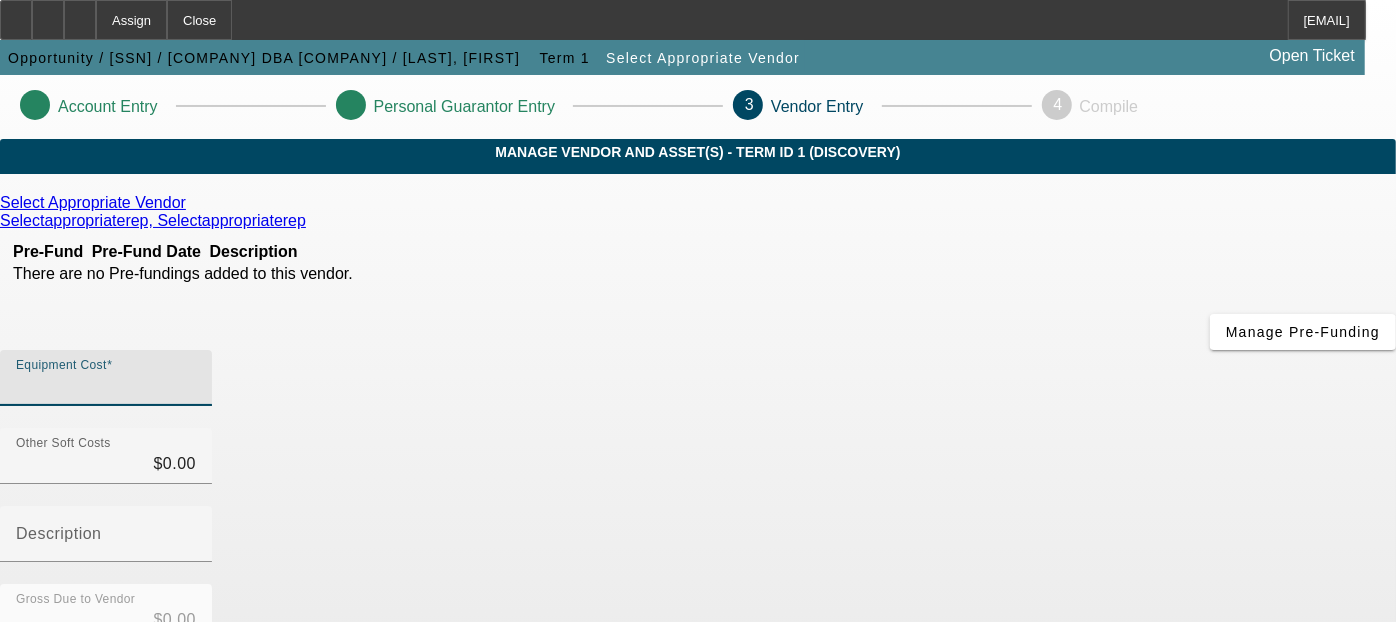 type on "1" 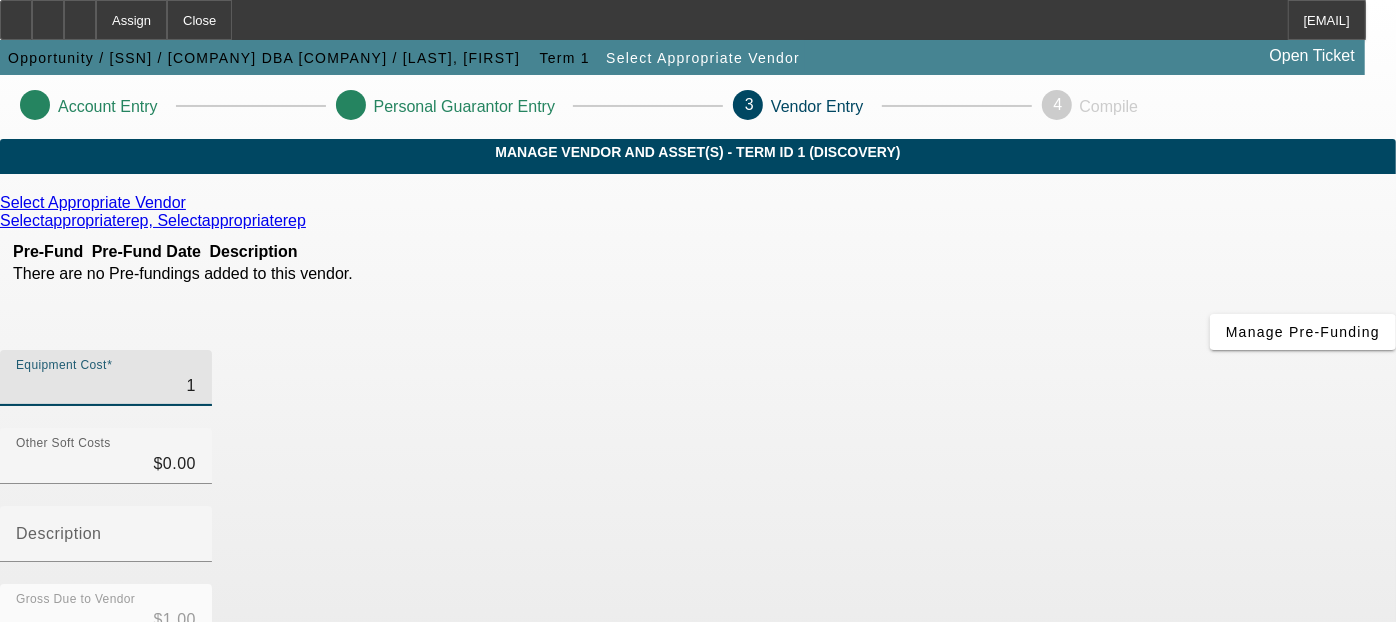 type on "12" 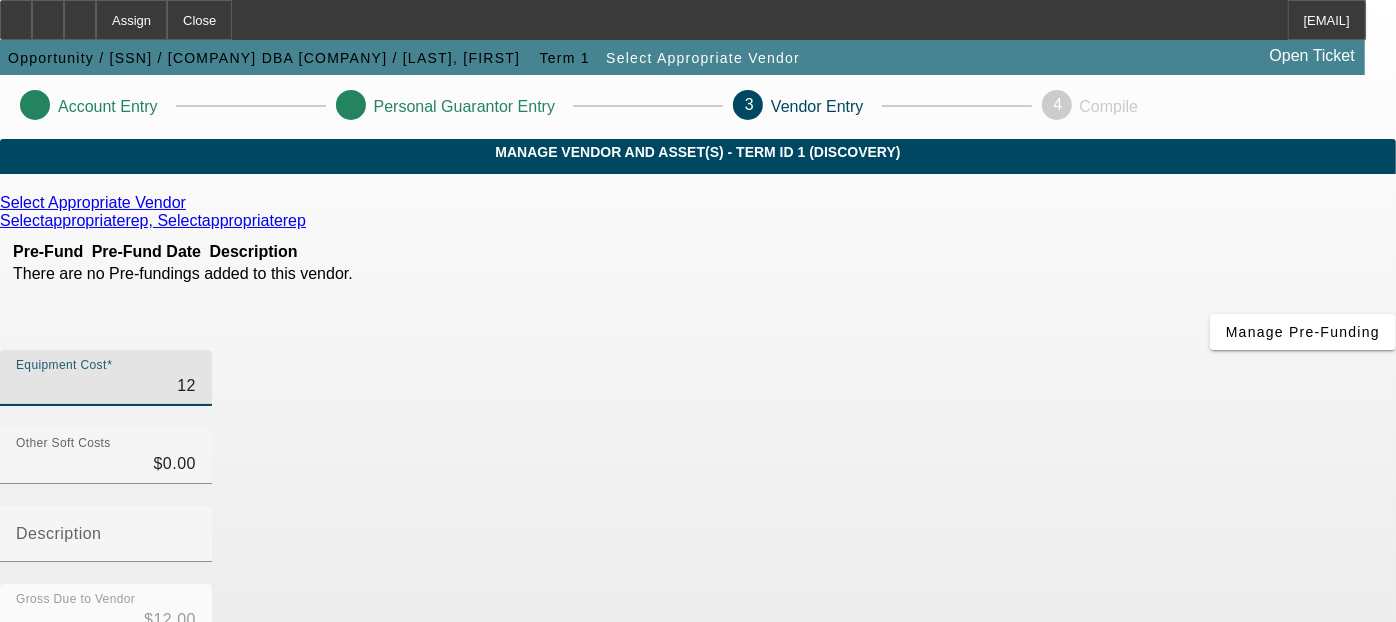 type on "123" 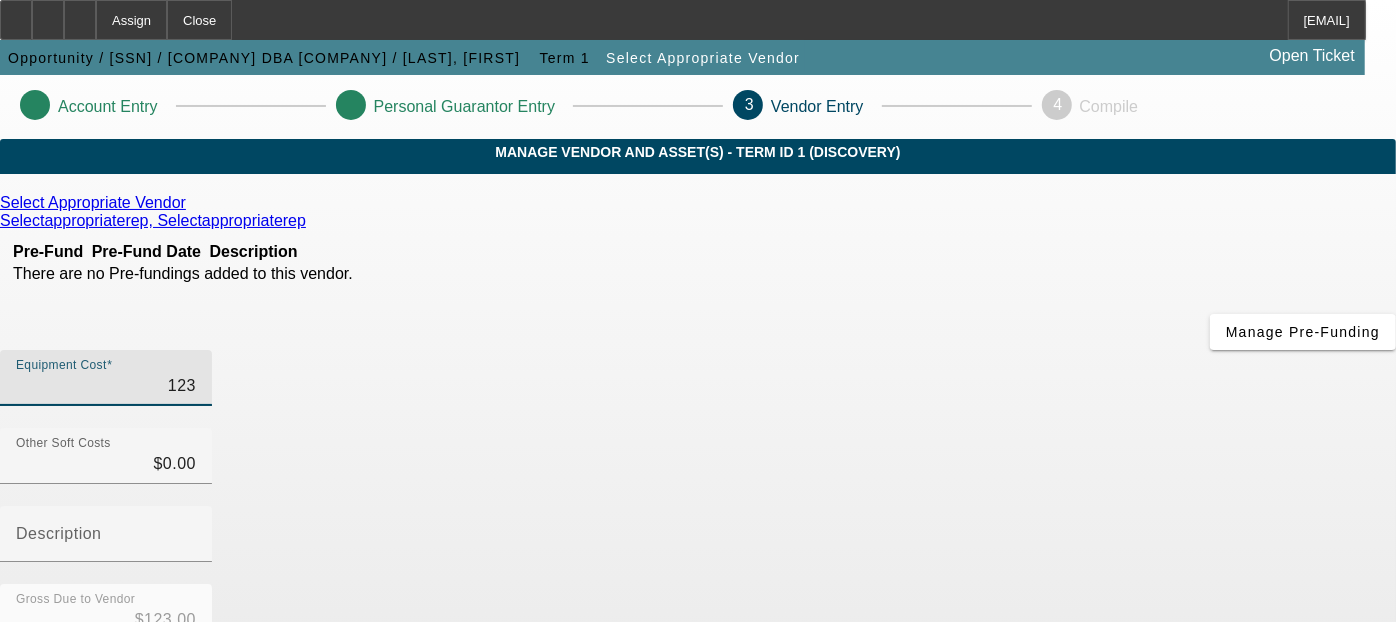 type on "1233" 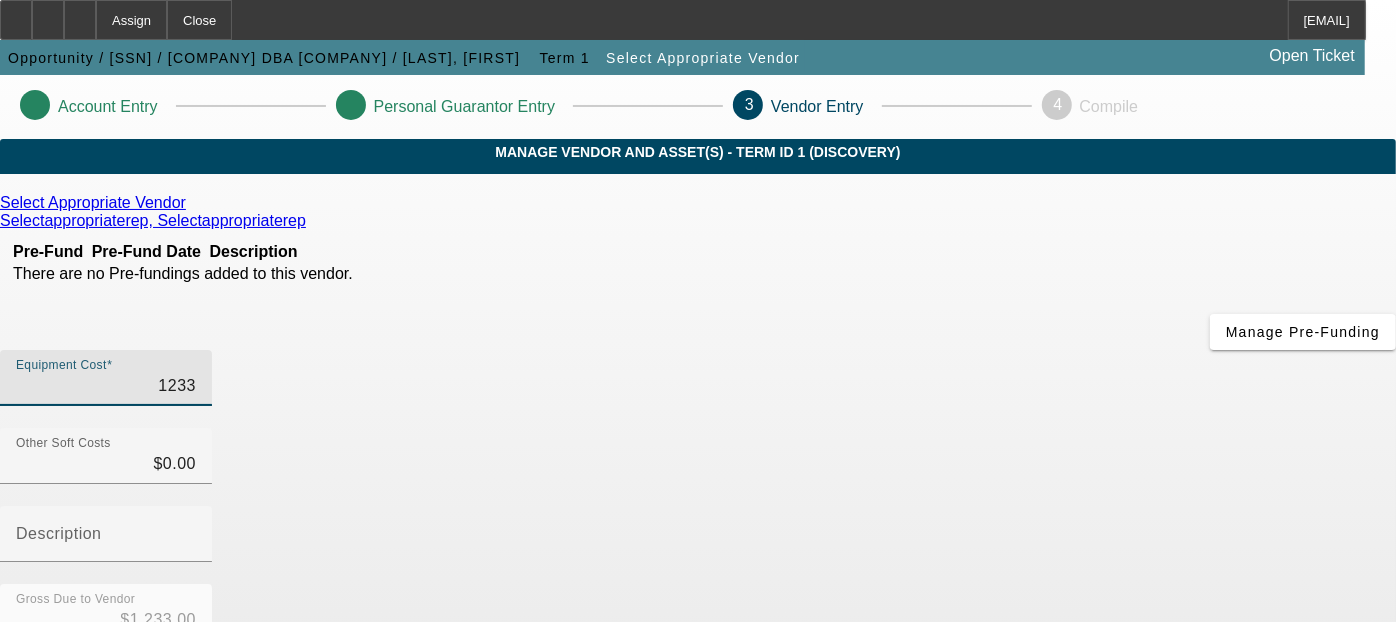 type on "[NUMBER]" 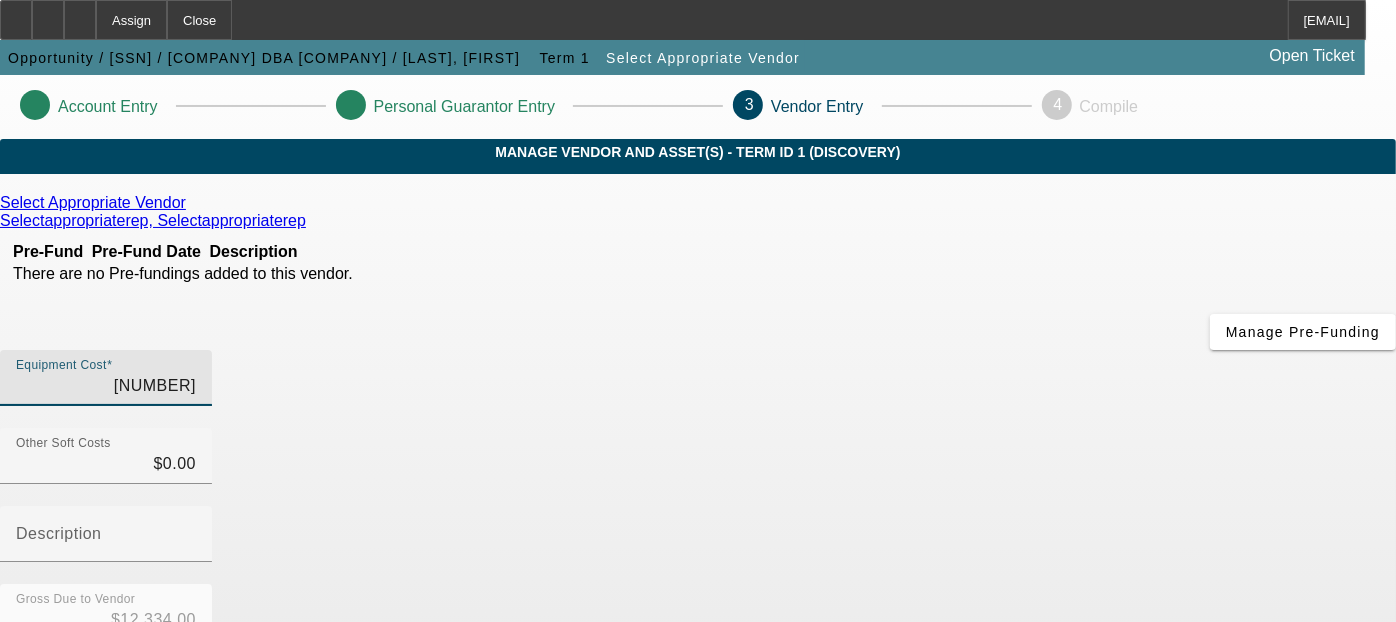 type on "1233" 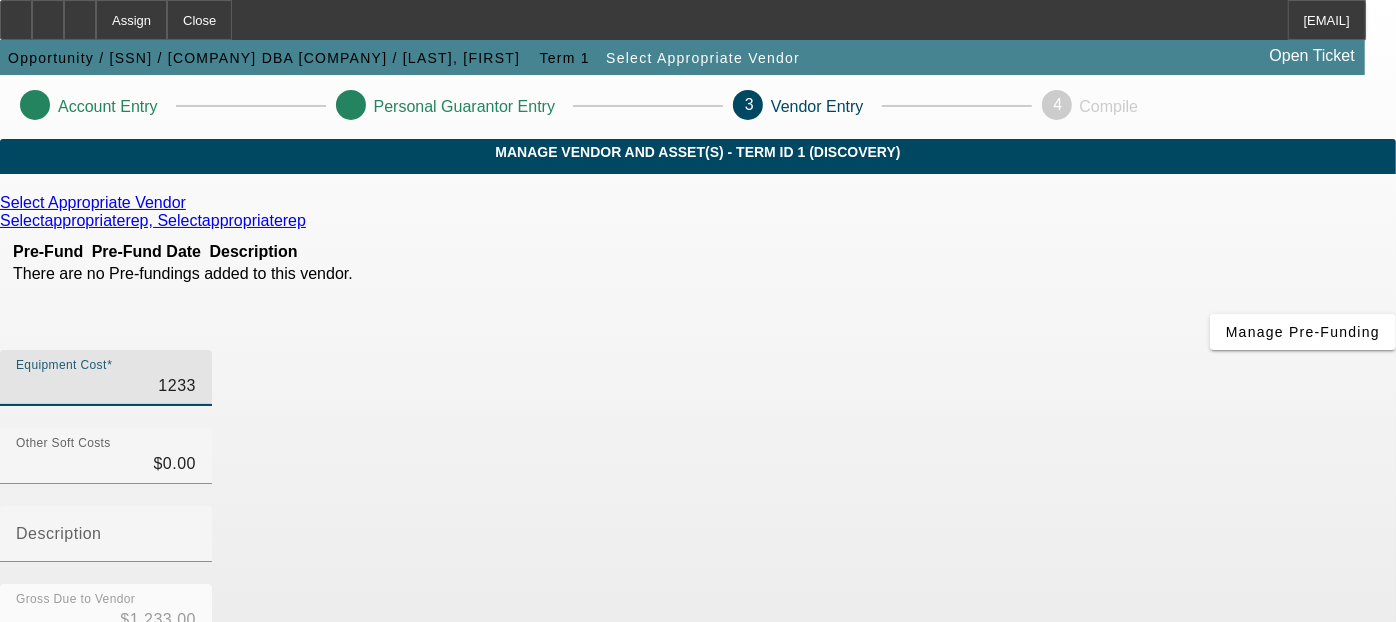 type on "123" 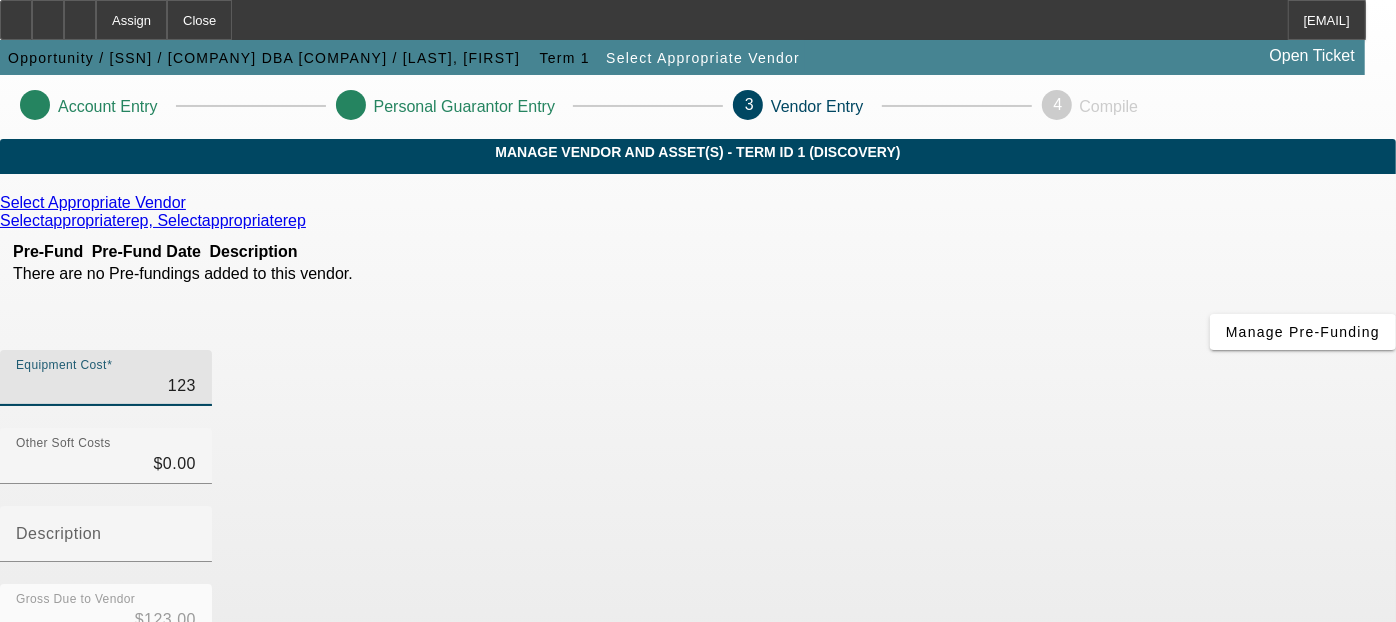 type on "[NUMBER]" 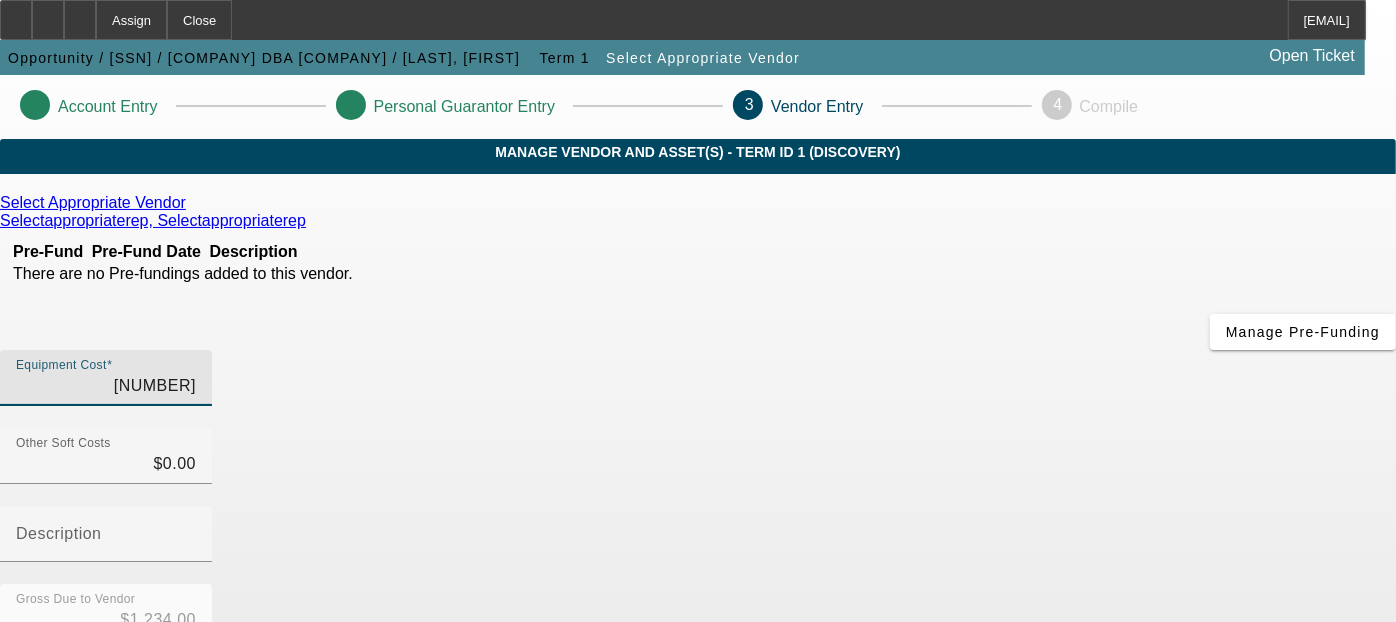type on "[NUMBER]" 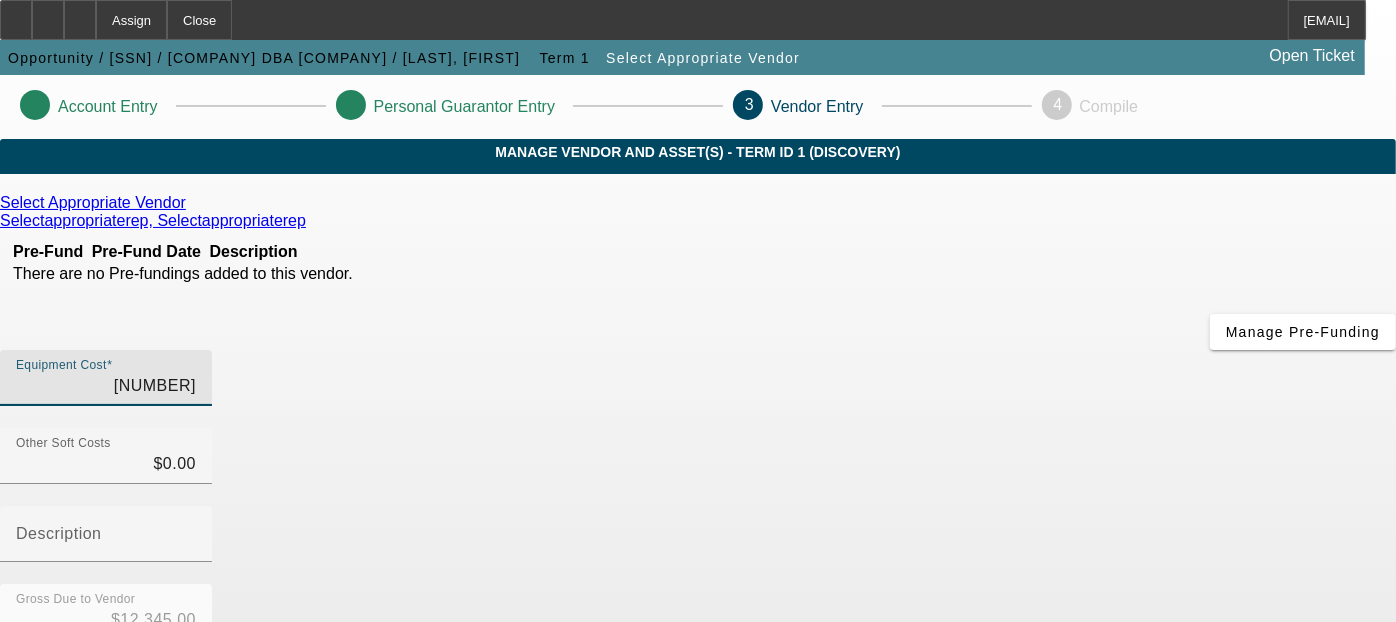 type on "$12,345.00" 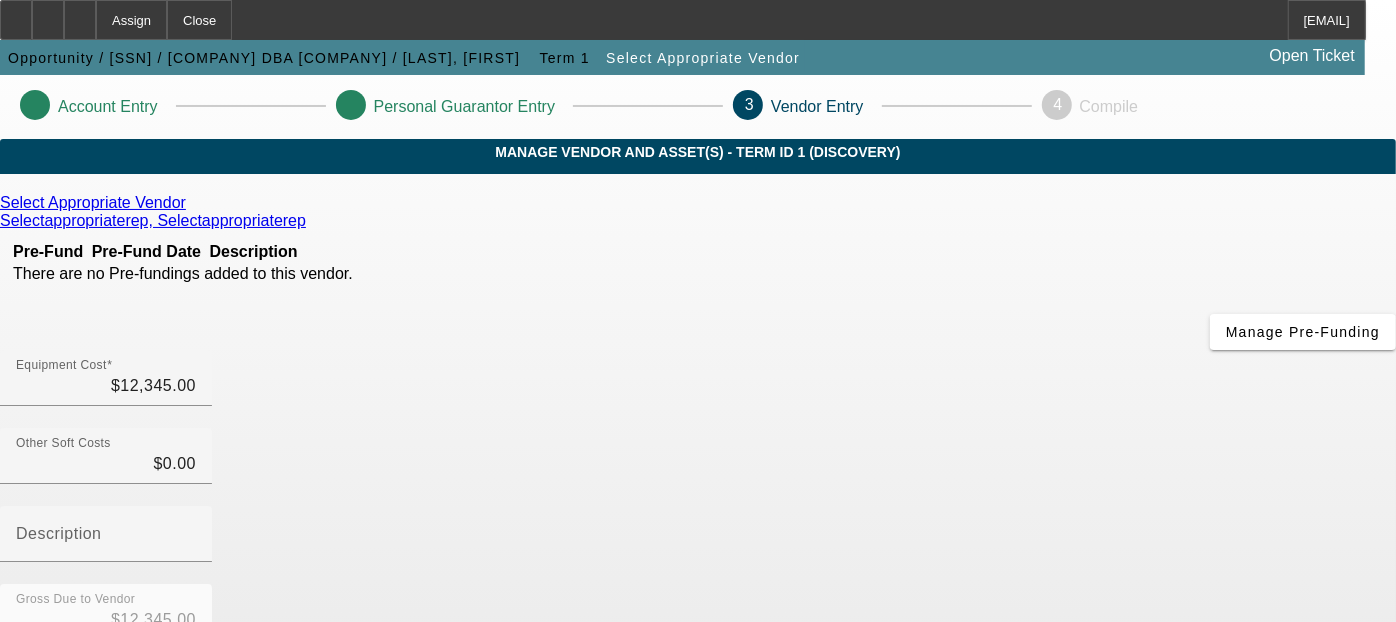 click on "Gross Due to Vendor
[PRICE]" at bounding box center (698, 623) 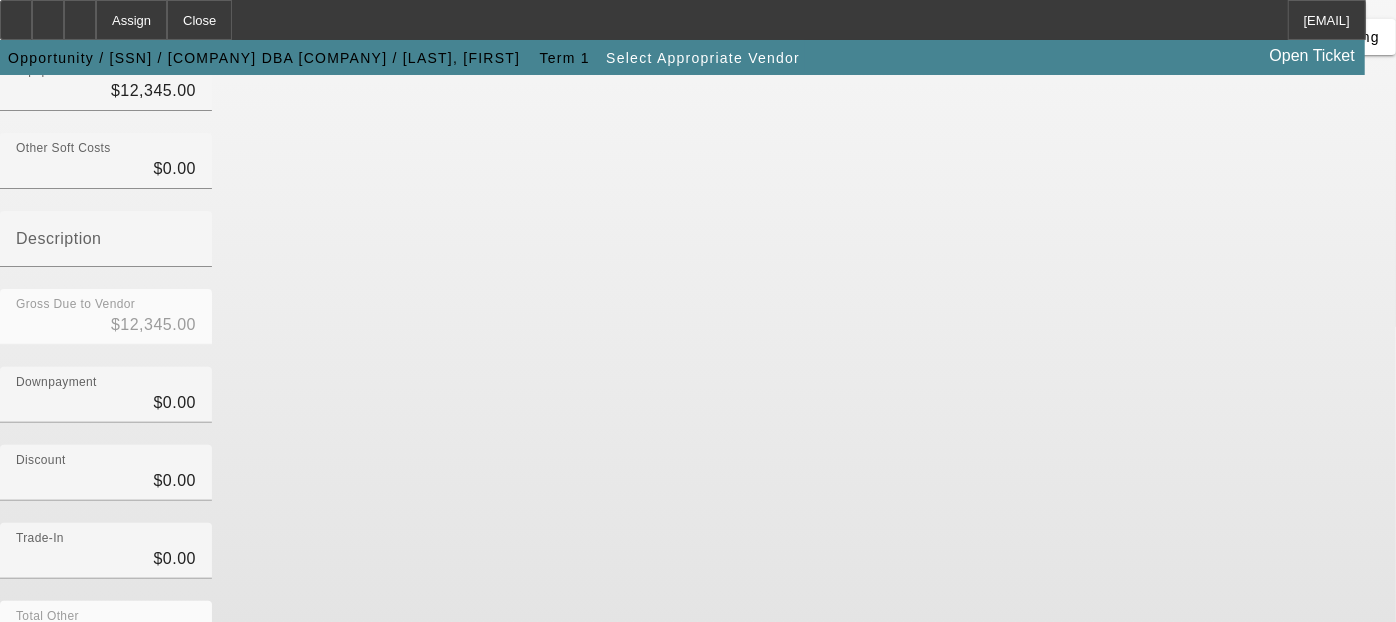 scroll, scrollTop: 297, scrollLeft: 0, axis: vertical 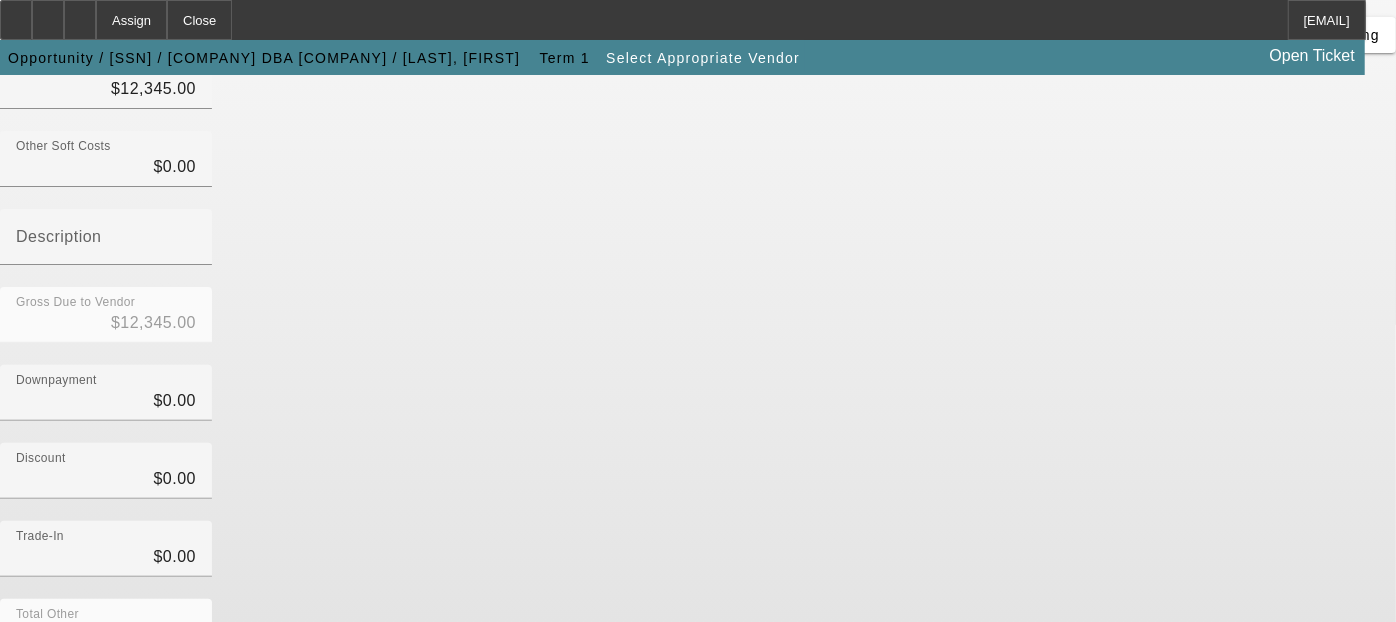 click on "Submit" at bounding box center (28, 765) 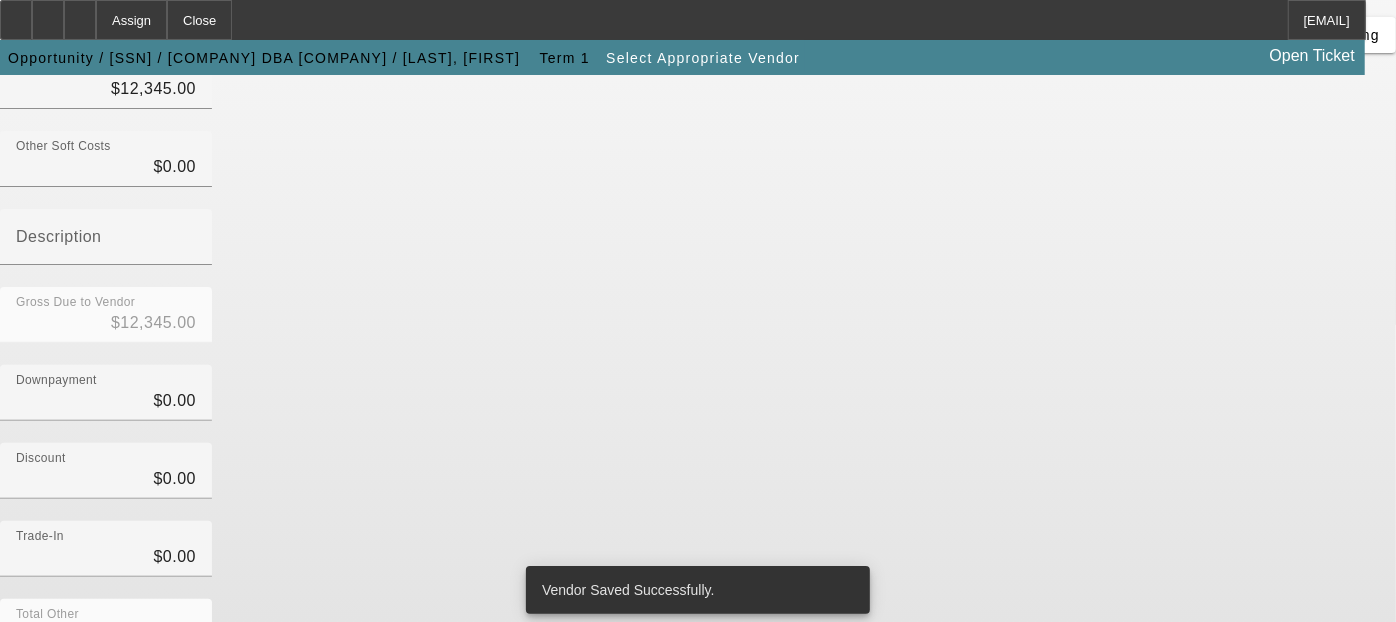 scroll, scrollTop: 0, scrollLeft: 0, axis: both 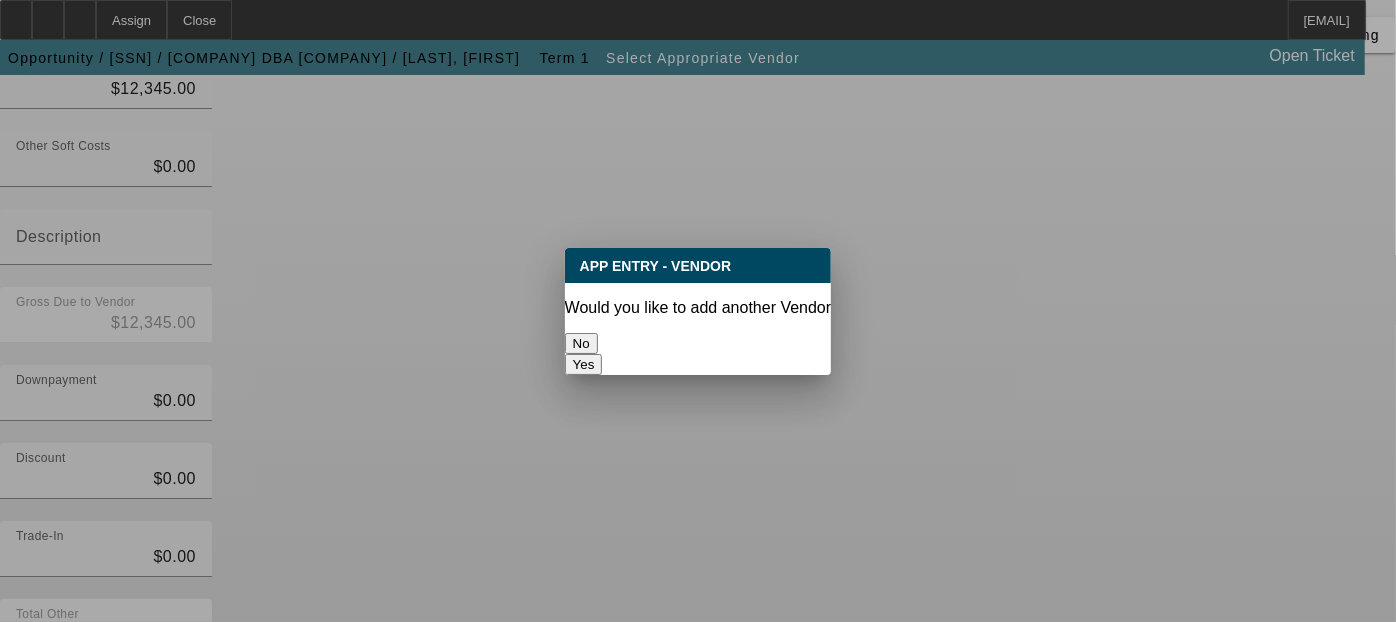 click on "No" at bounding box center (581, 343) 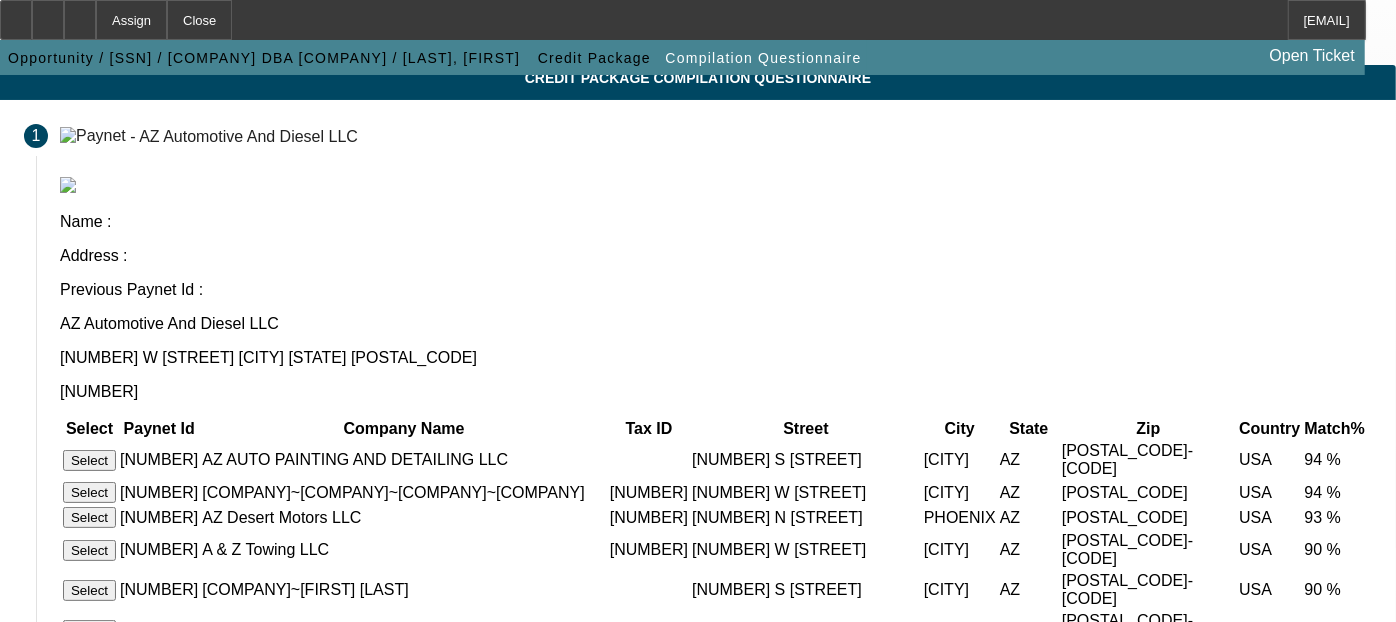scroll, scrollTop: 77, scrollLeft: 0, axis: vertical 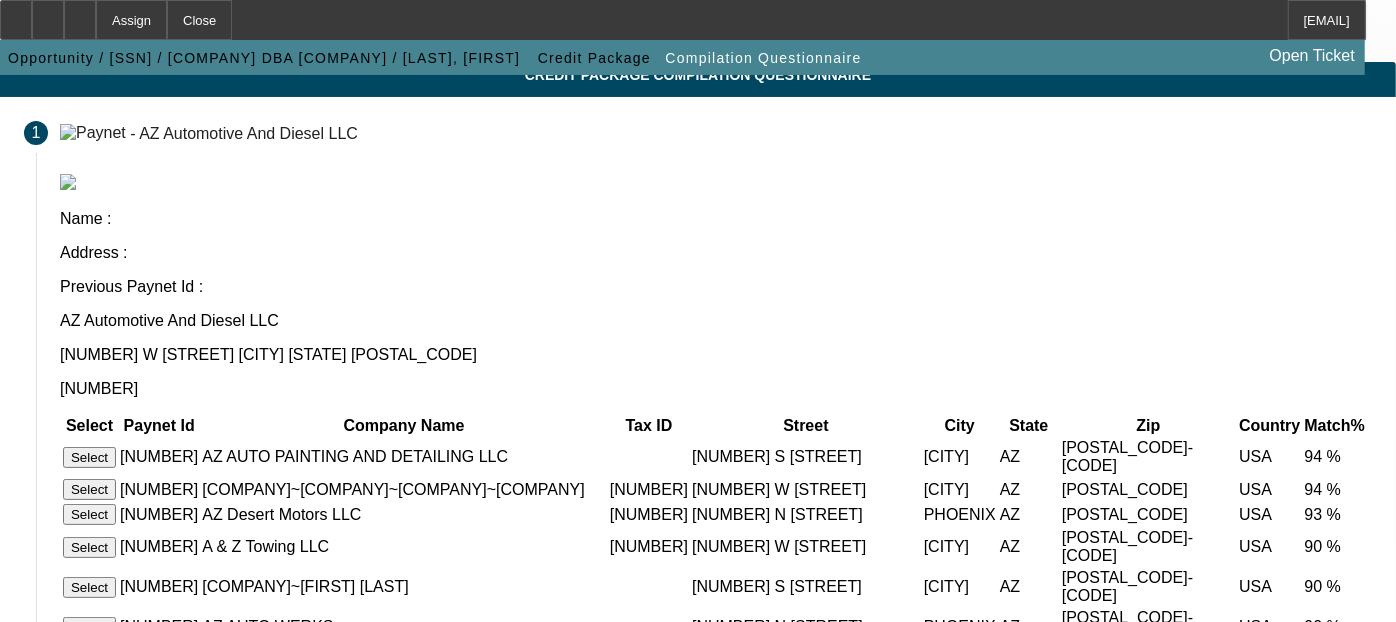 click on "Select" at bounding box center (89, 489) 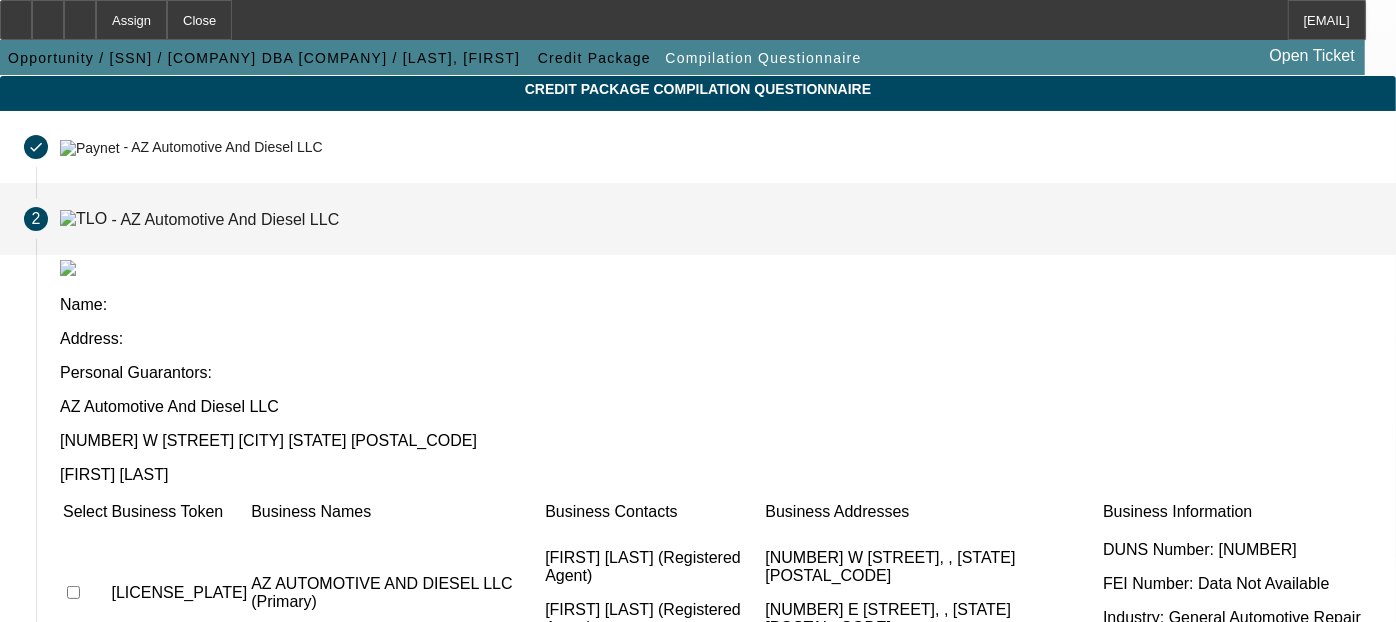 scroll, scrollTop: 149, scrollLeft: 0, axis: vertical 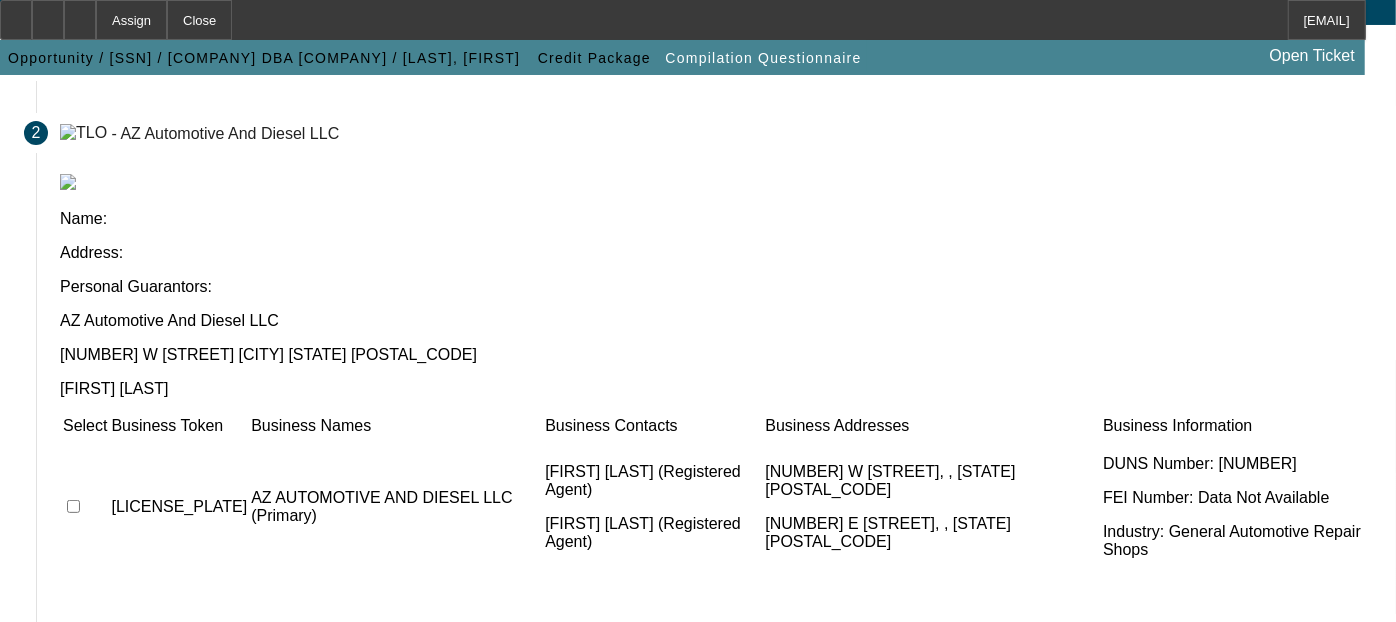 click at bounding box center (73, 506) 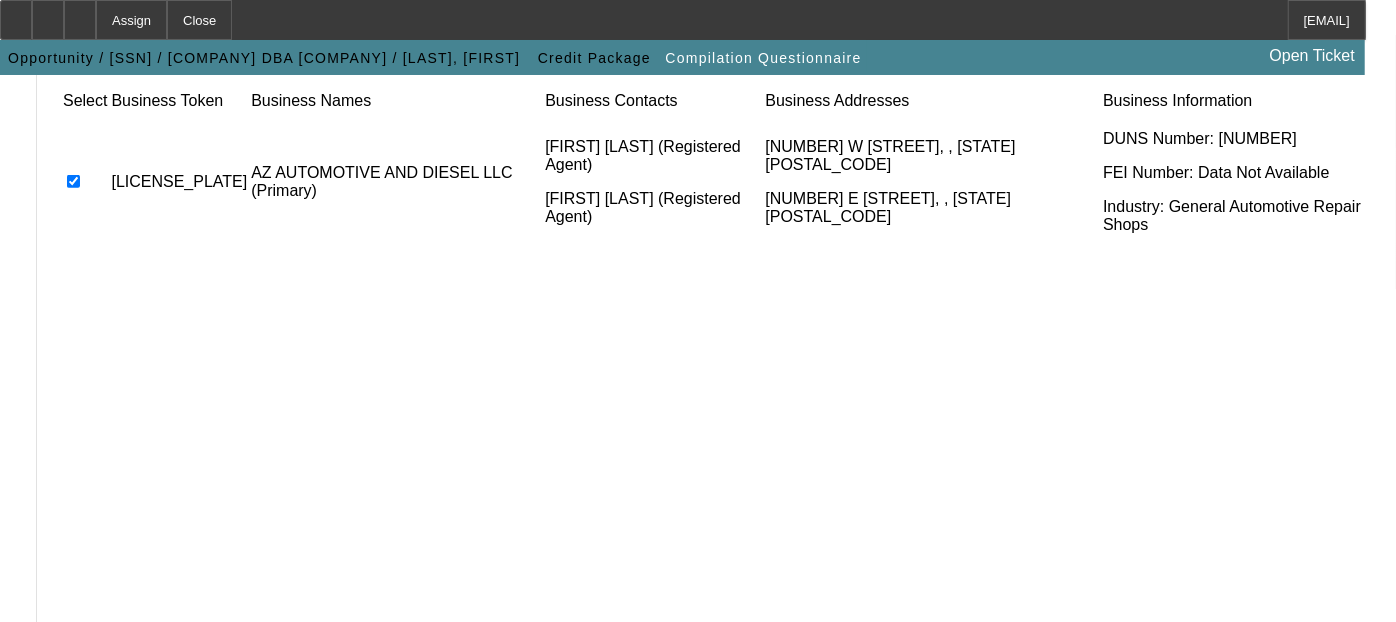 scroll, scrollTop: 476, scrollLeft: 0, axis: vertical 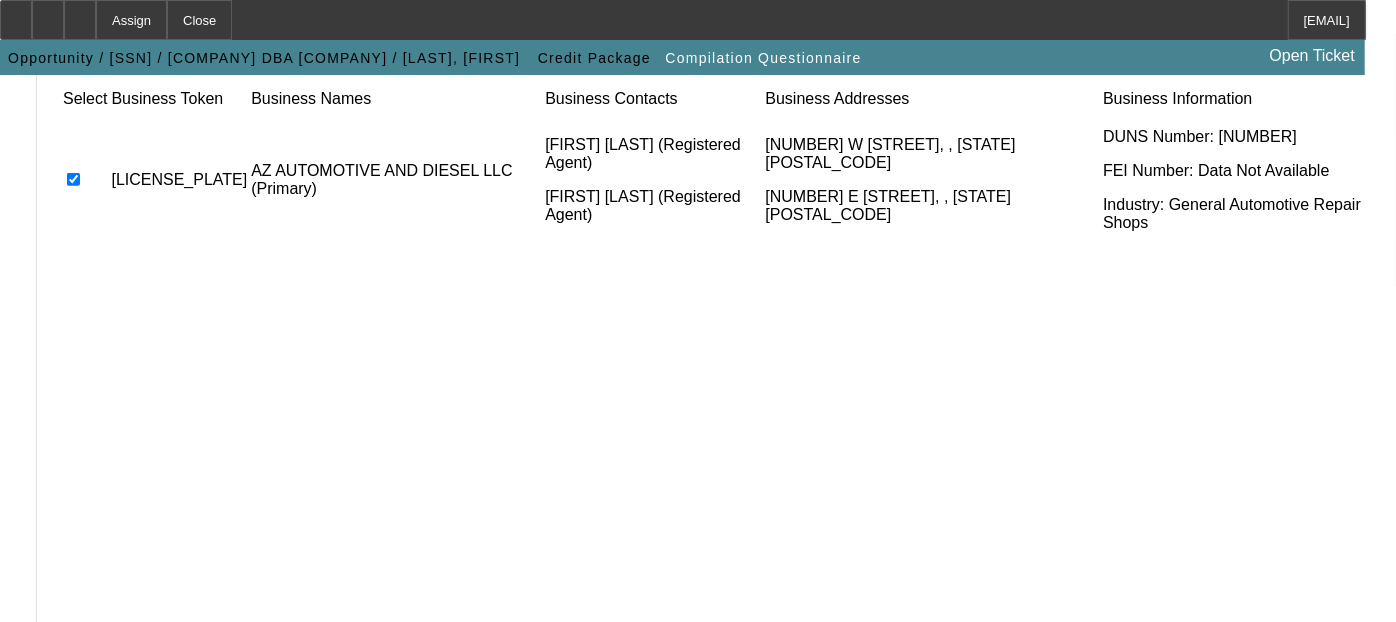 click at bounding box center (68, 655) 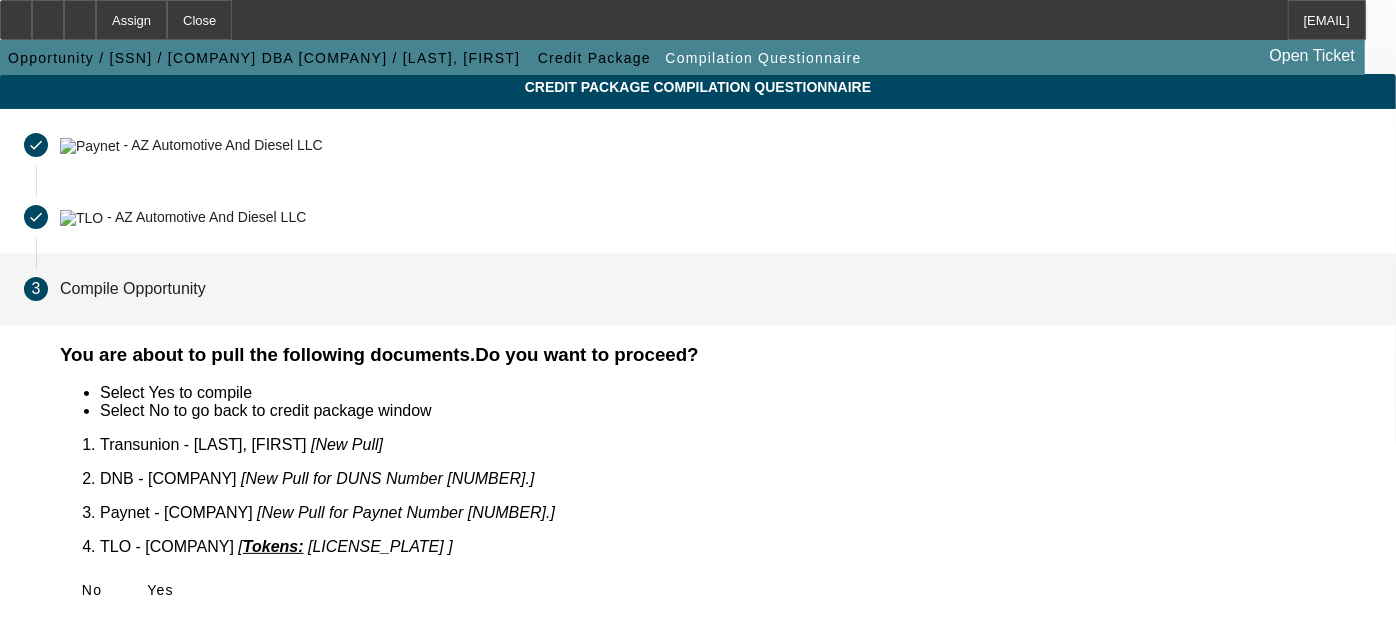 scroll, scrollTop: 62, scrollLeft: 0, axis: vertical 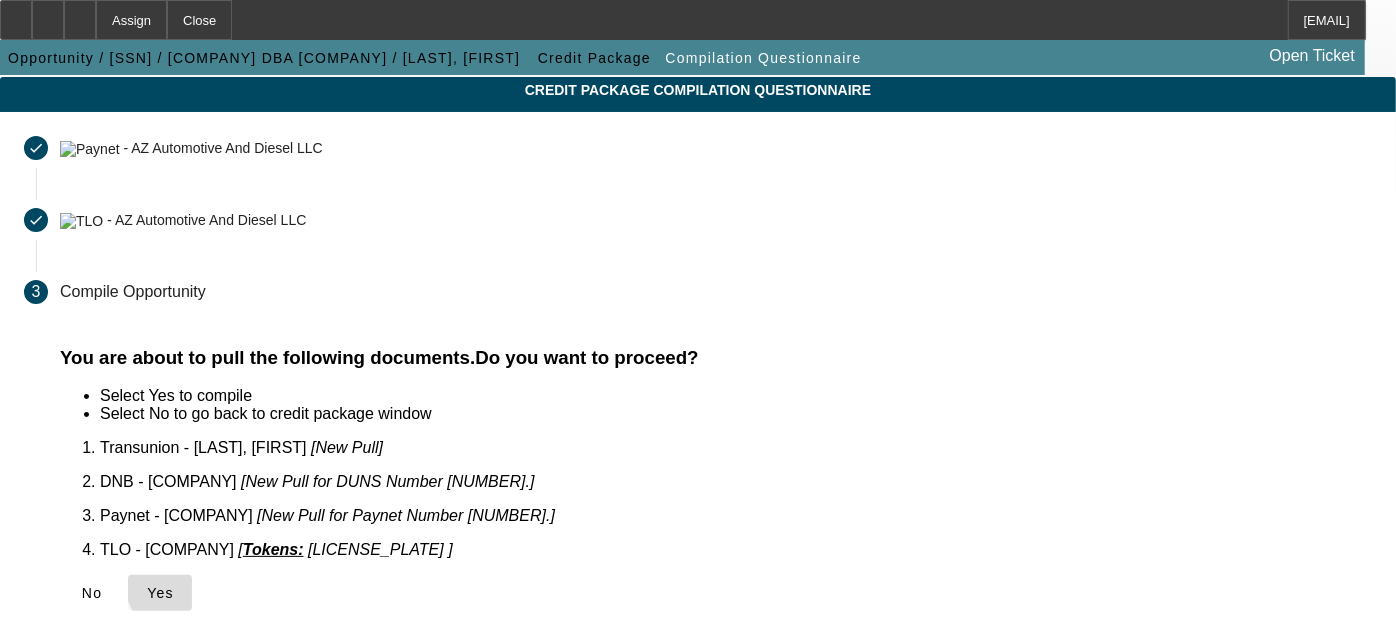 click on "Yes" at bounding box center (160, 593) 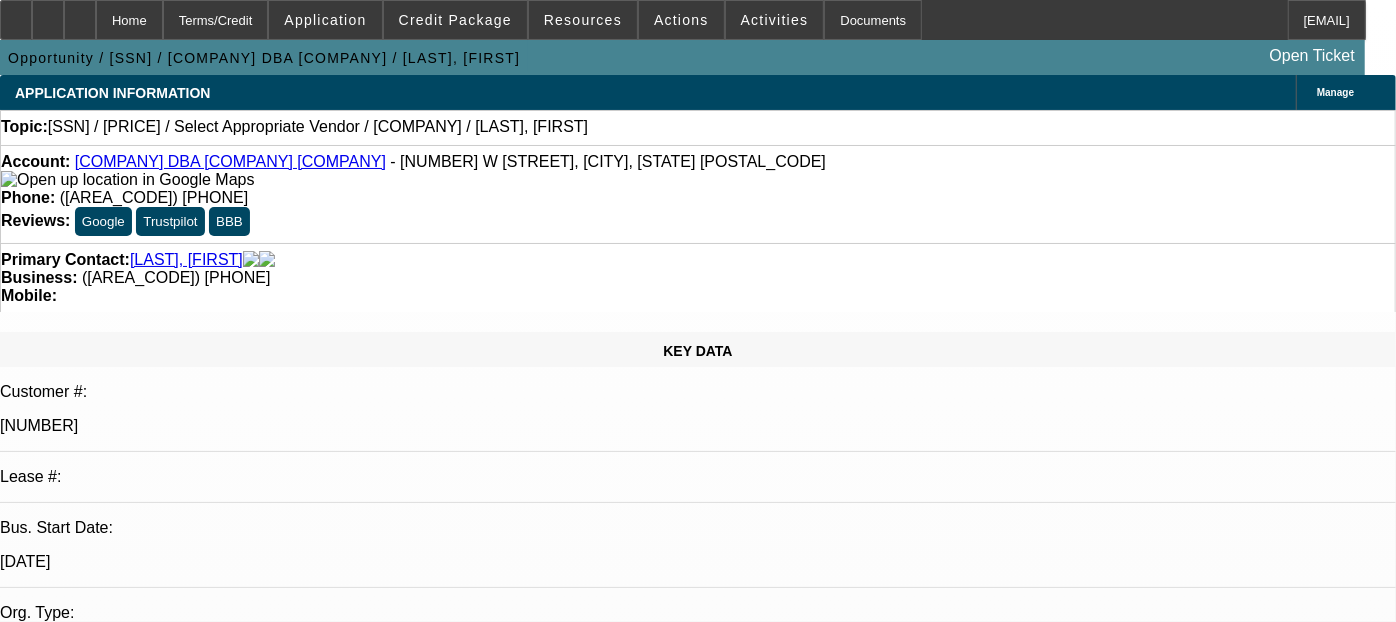 select on "0" 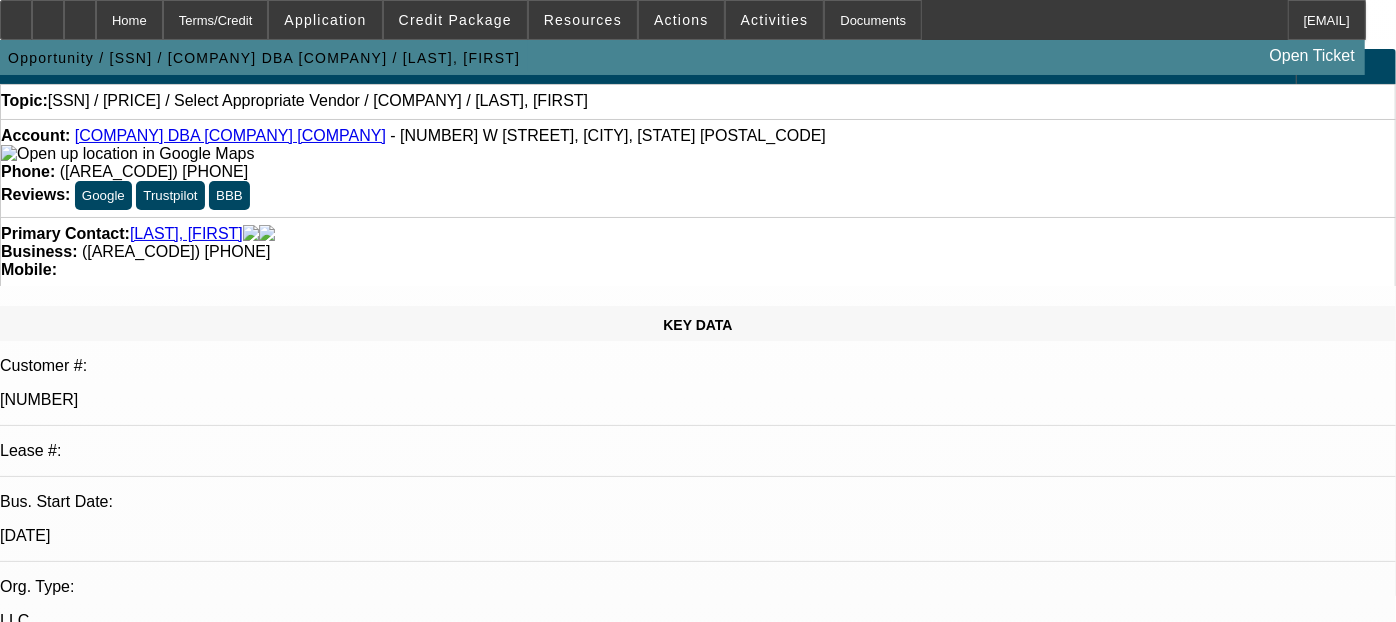 scroll, scrollTop: 28, scrollLeft: 0, axis: vertical 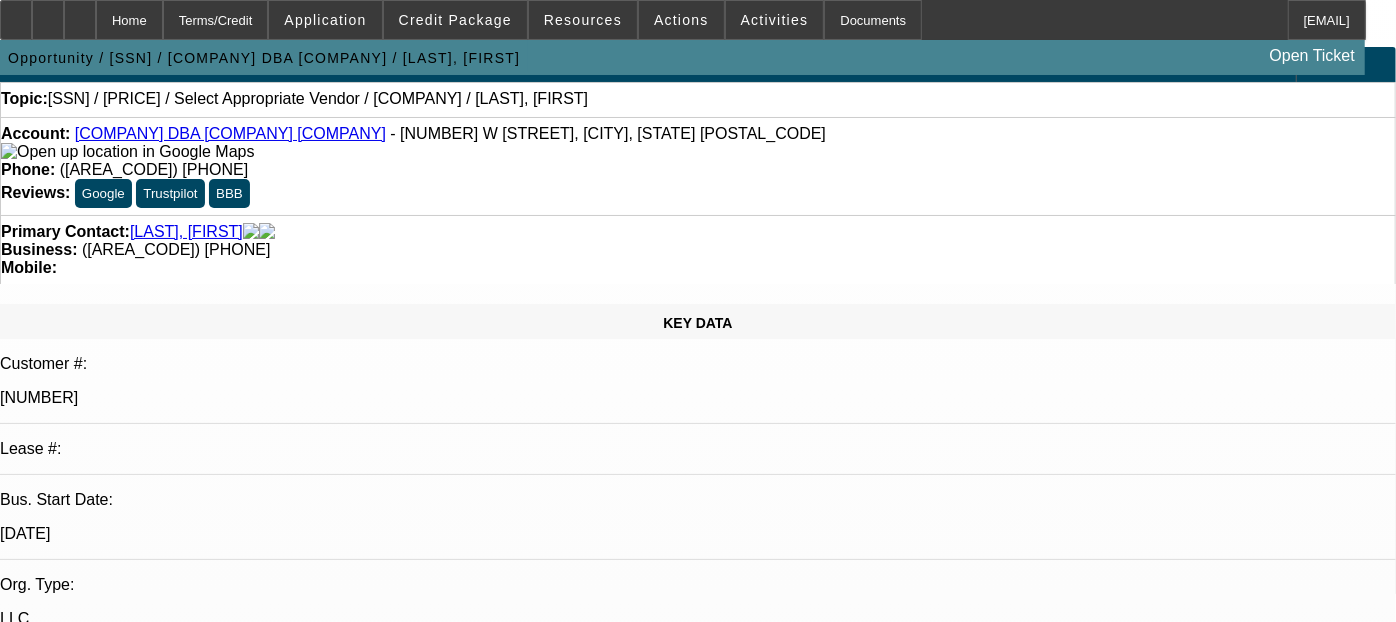 click on "Assign" at bounding box center [32, 2862] 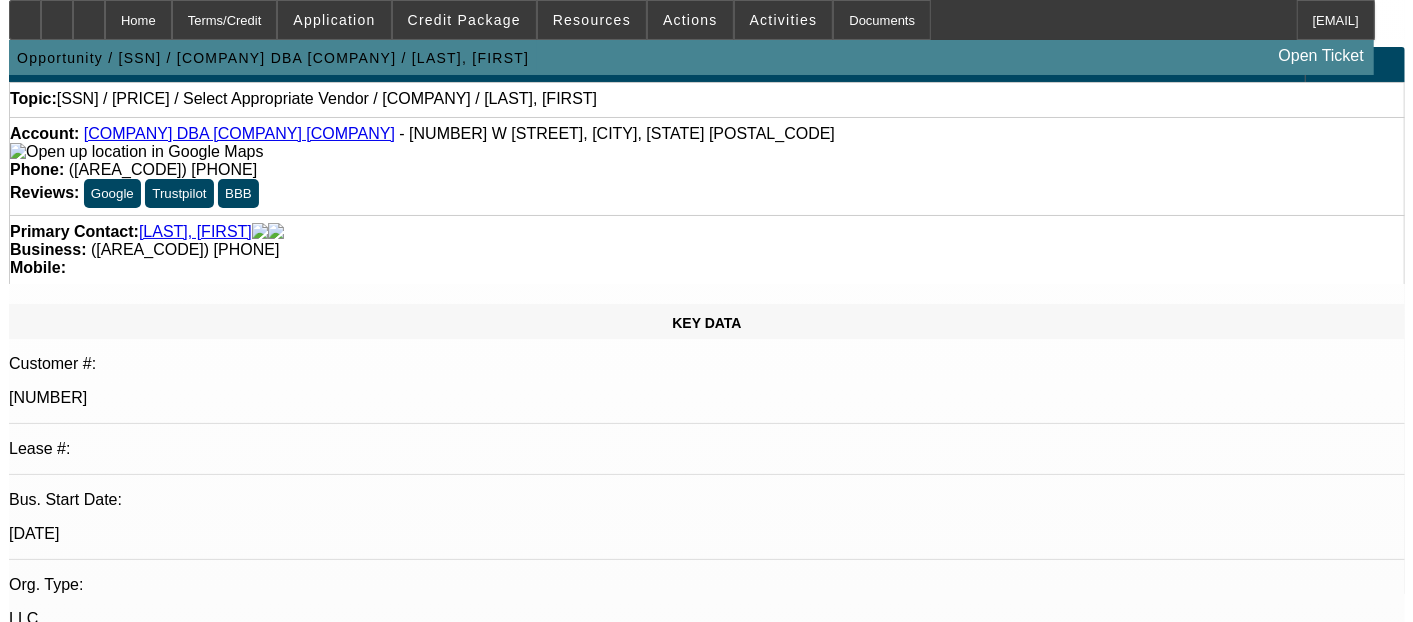 scroll, scrollTop: 0, scrollLeft: 0, axis: both 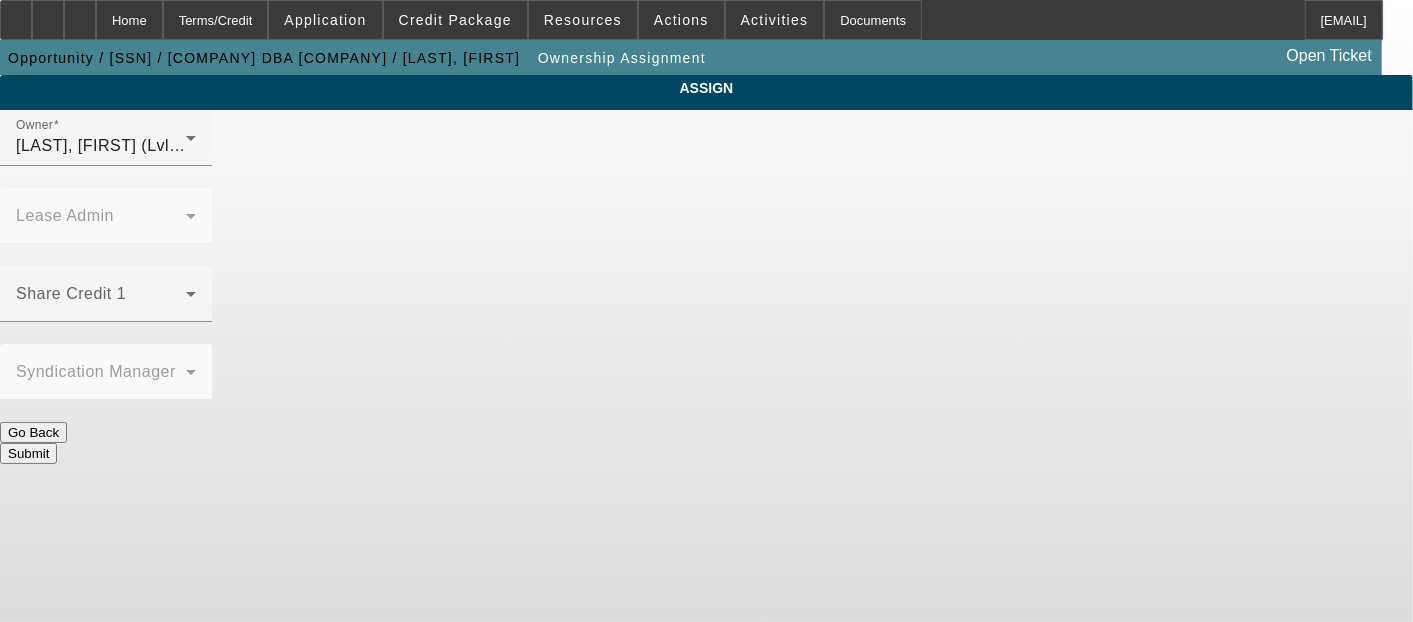 click on "Share Credit 1" 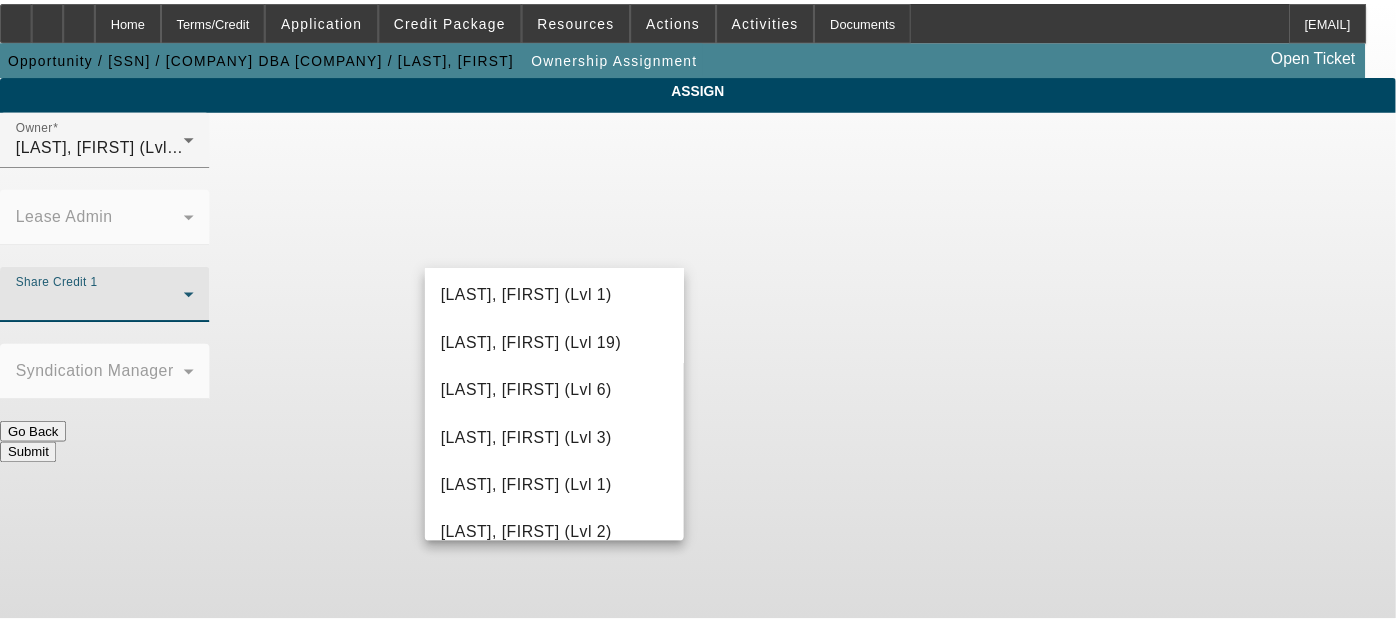 scroll, scrollTop: 726, scrollLeft: 0, axis: vertical 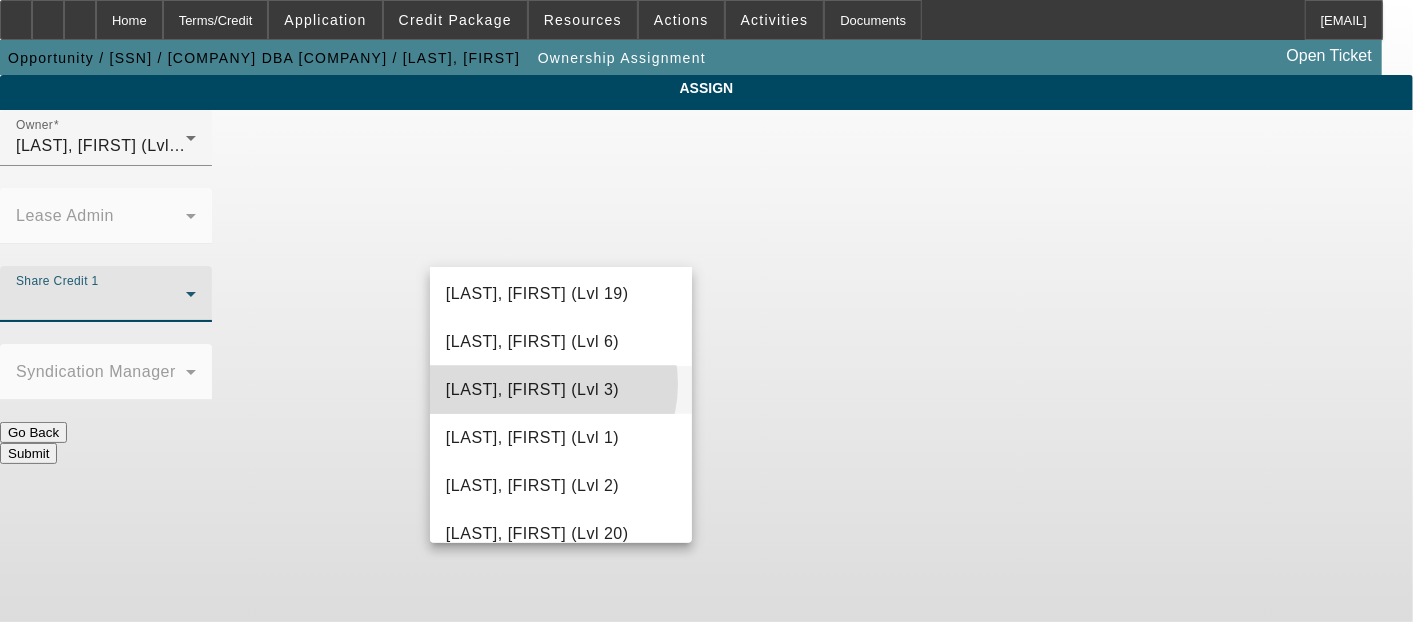 click on "[LAST], [FIRST] (Lvl 3)" at bounding box center [532, 390] 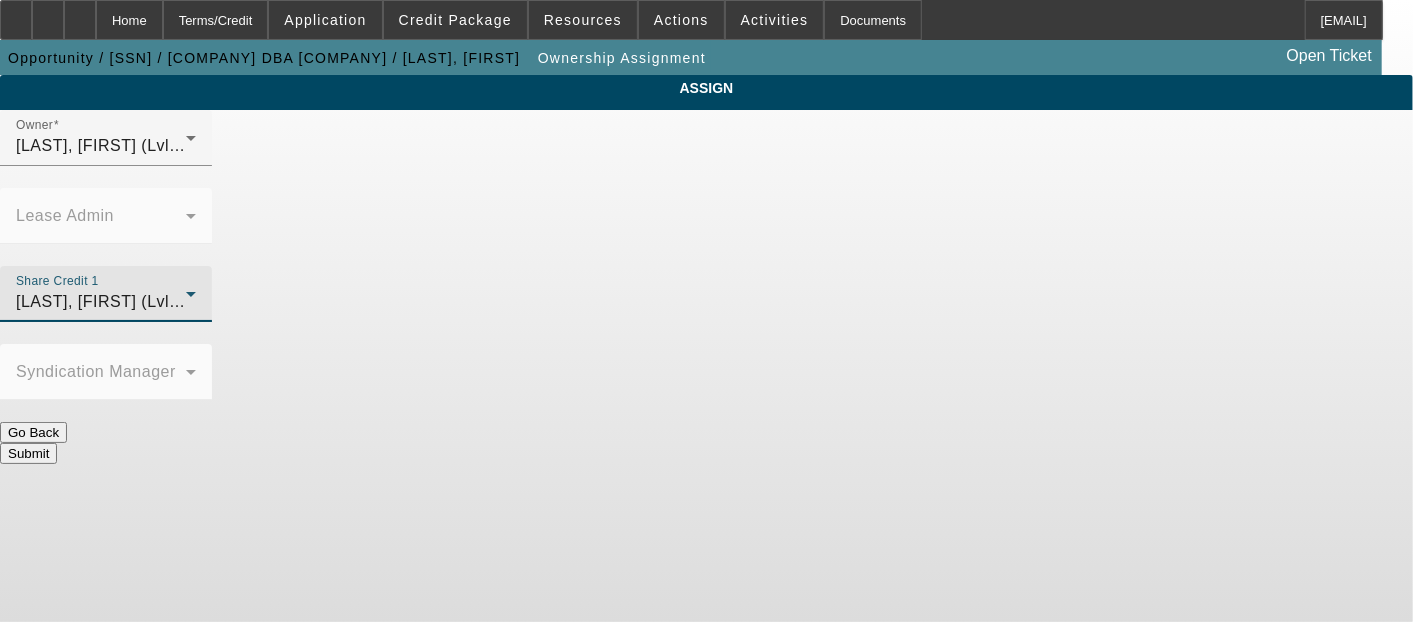 click on "Submit" 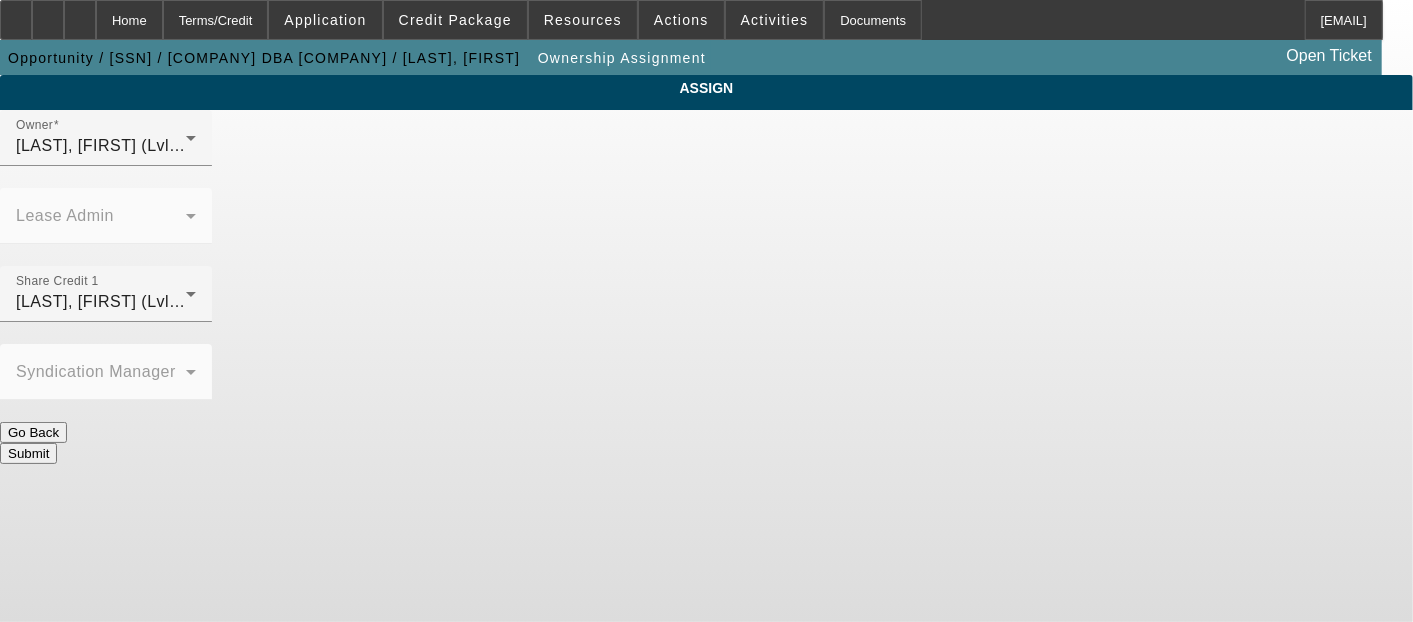 click on "Submit" 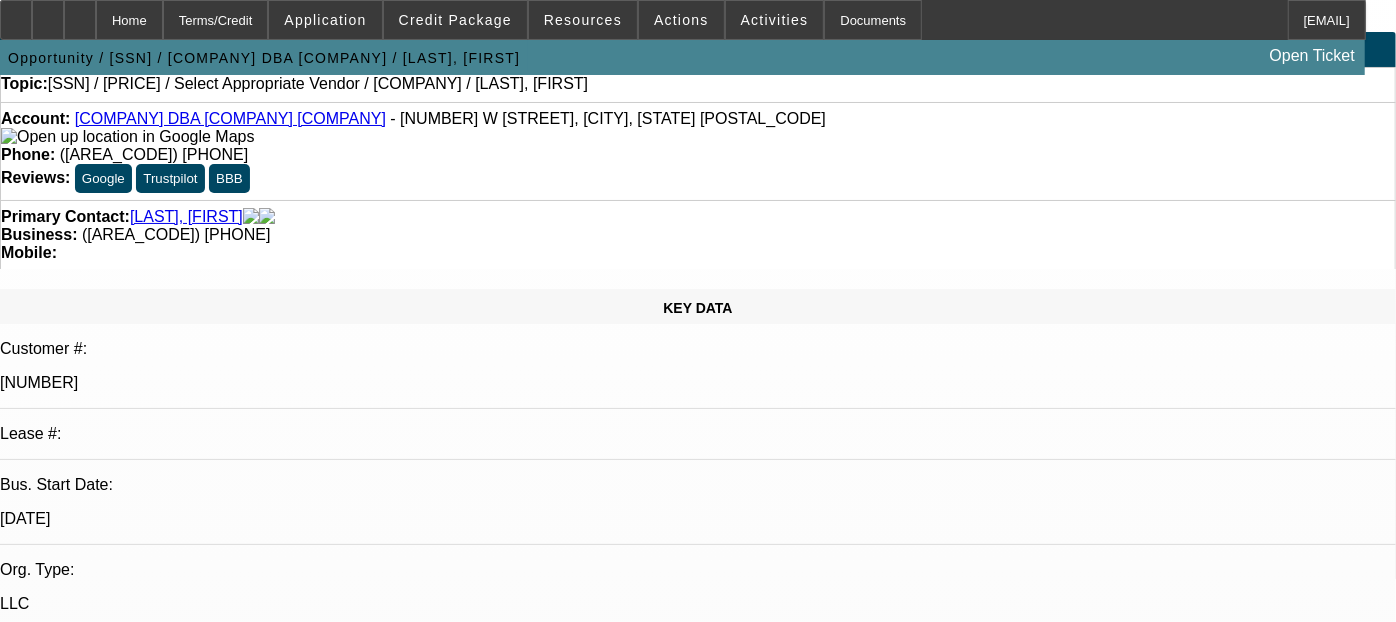 select on "0" 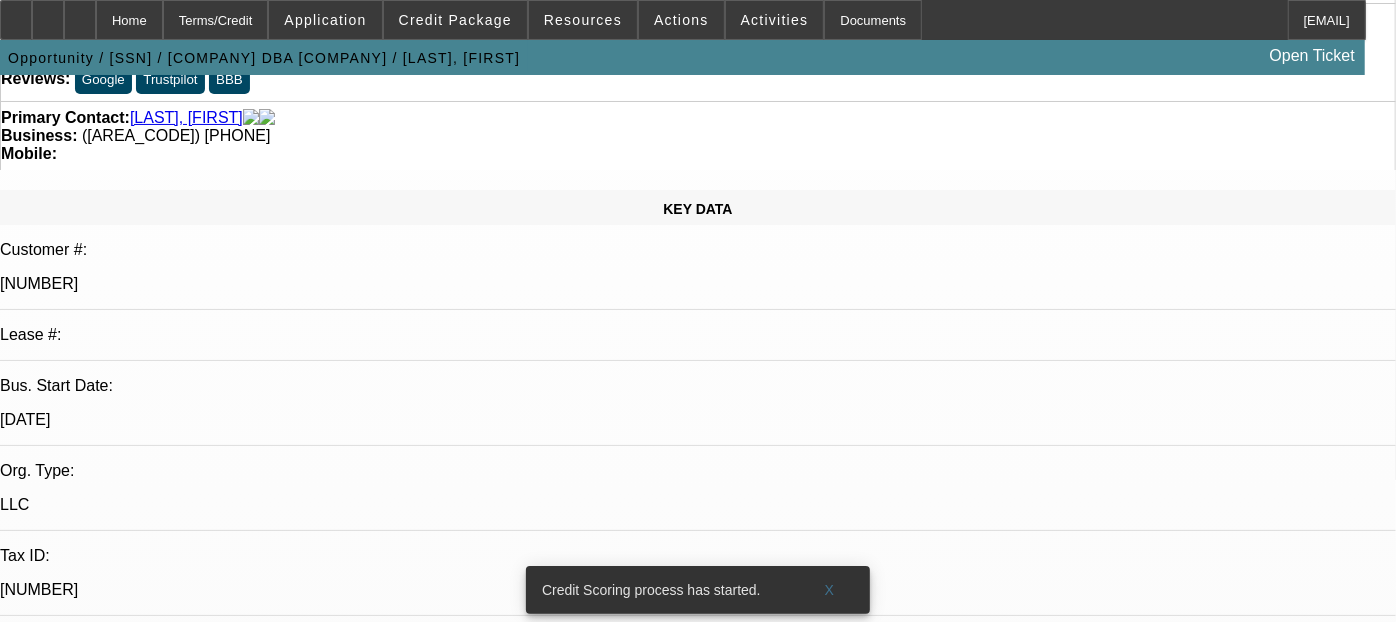 scroll, scrollTop: 143, scrollLeft: 0, axis: vertical 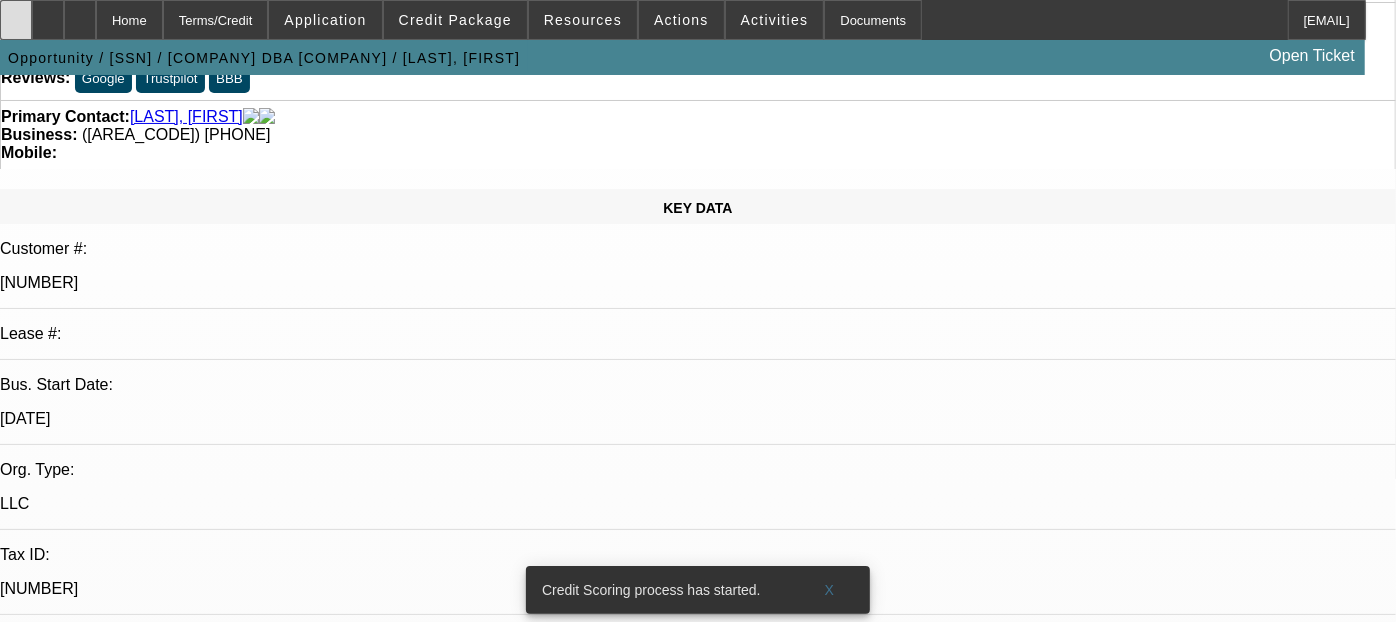 click at bounding box center (16, 13) 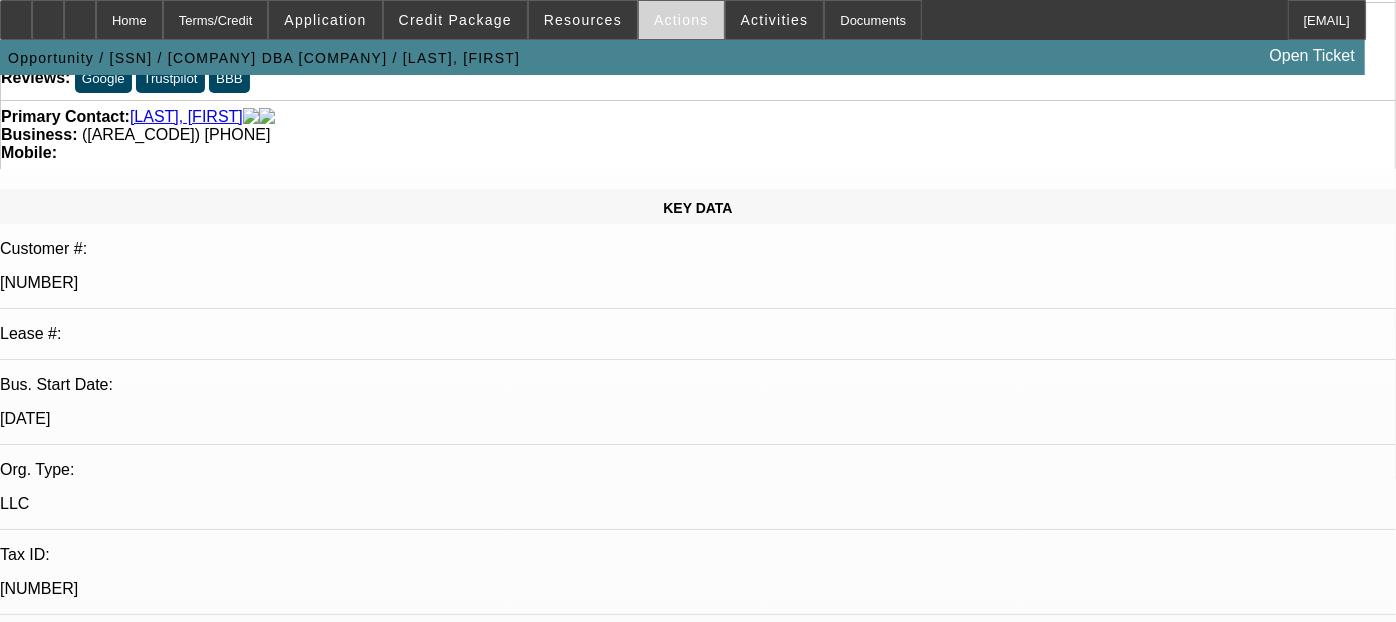 click on "Actions" at bounding box center [681, 20] 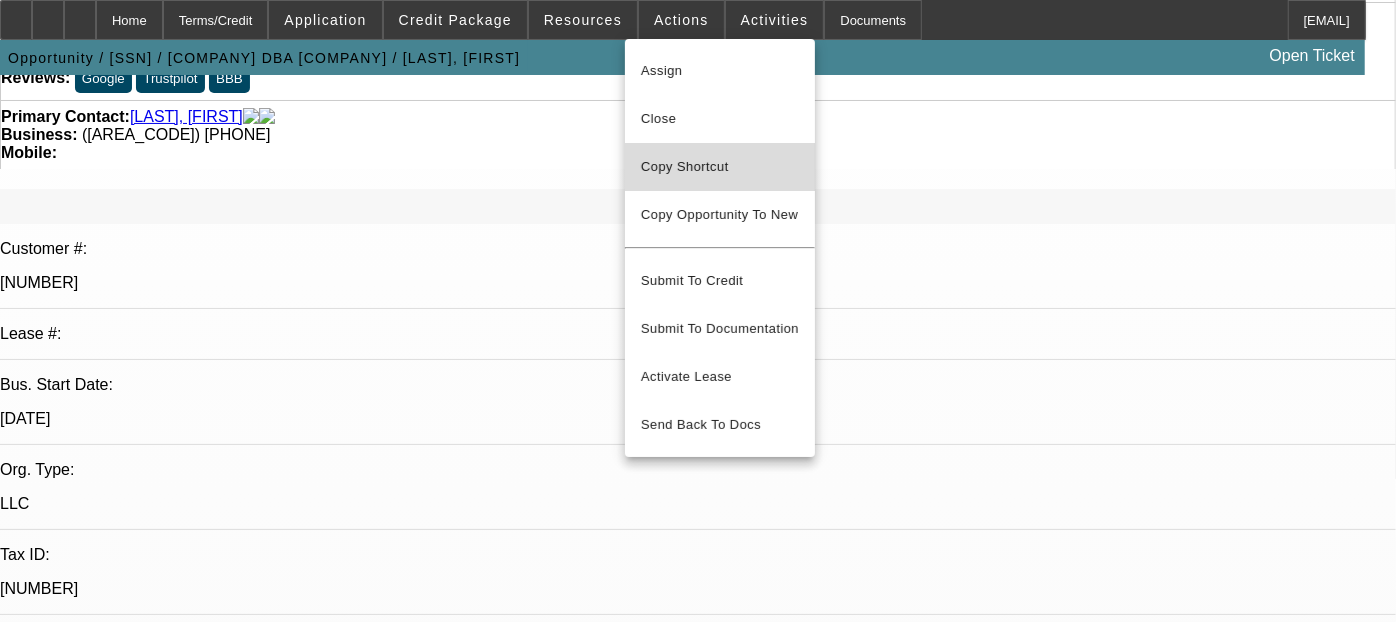 click on "Copy Shortcut" at bounding box center [720, 167] 